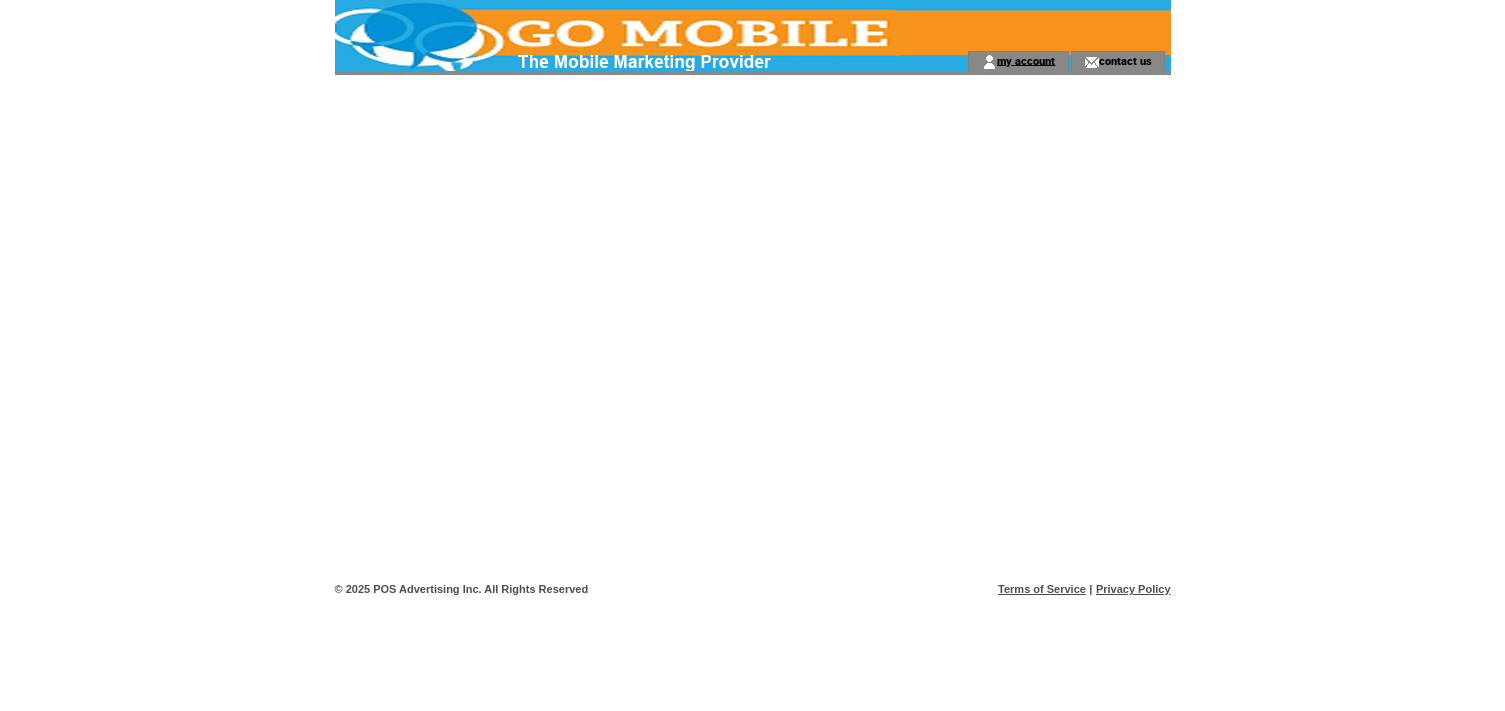 scroll, scrollTop: 0, scrollLeft: 0, axis: both 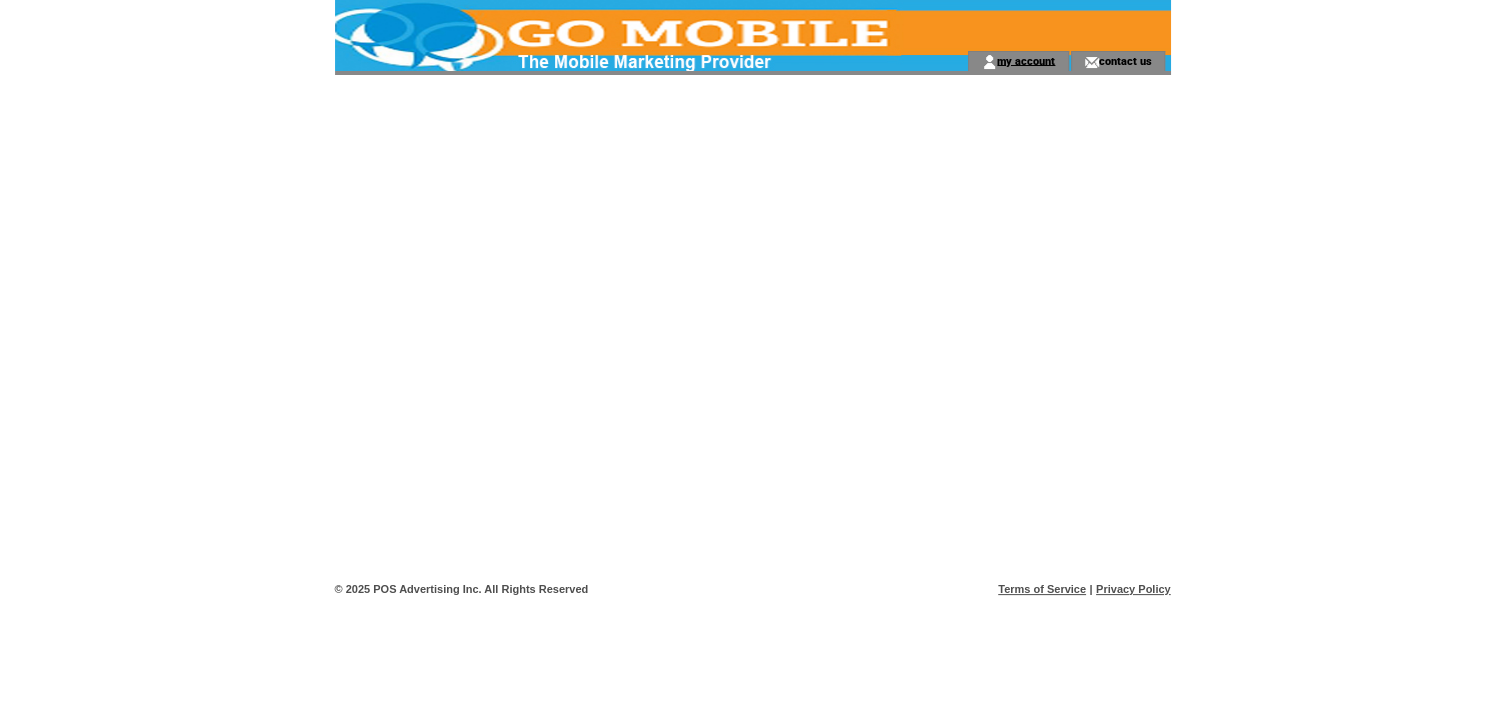 drag, startPoint x: 0, startPoint y: 0, endPoint x: 1030, endPoint y: 58, distance: 1031.6317 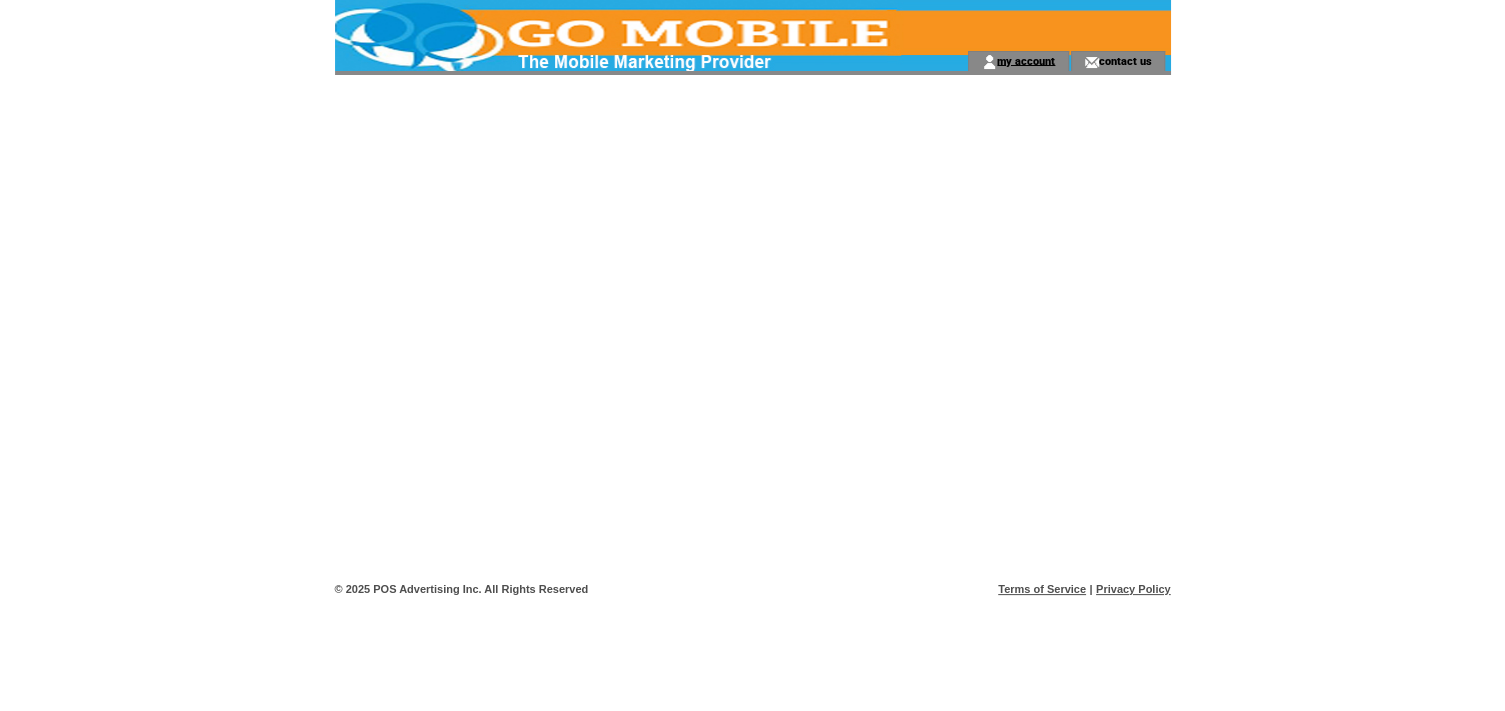click on "my account" at bounding box center (1026, 60) 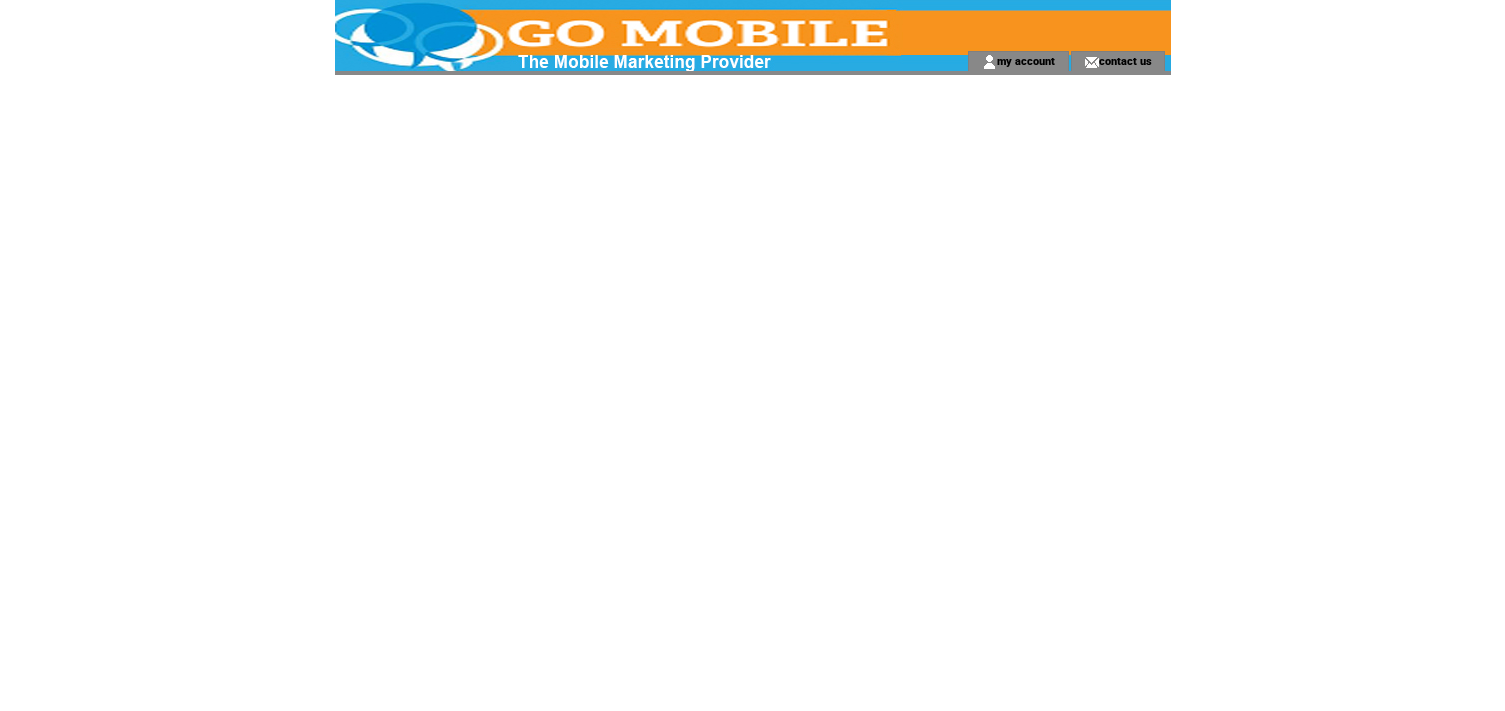 scroll, scrollTop: 0, scrollLeft: 0, axis: both 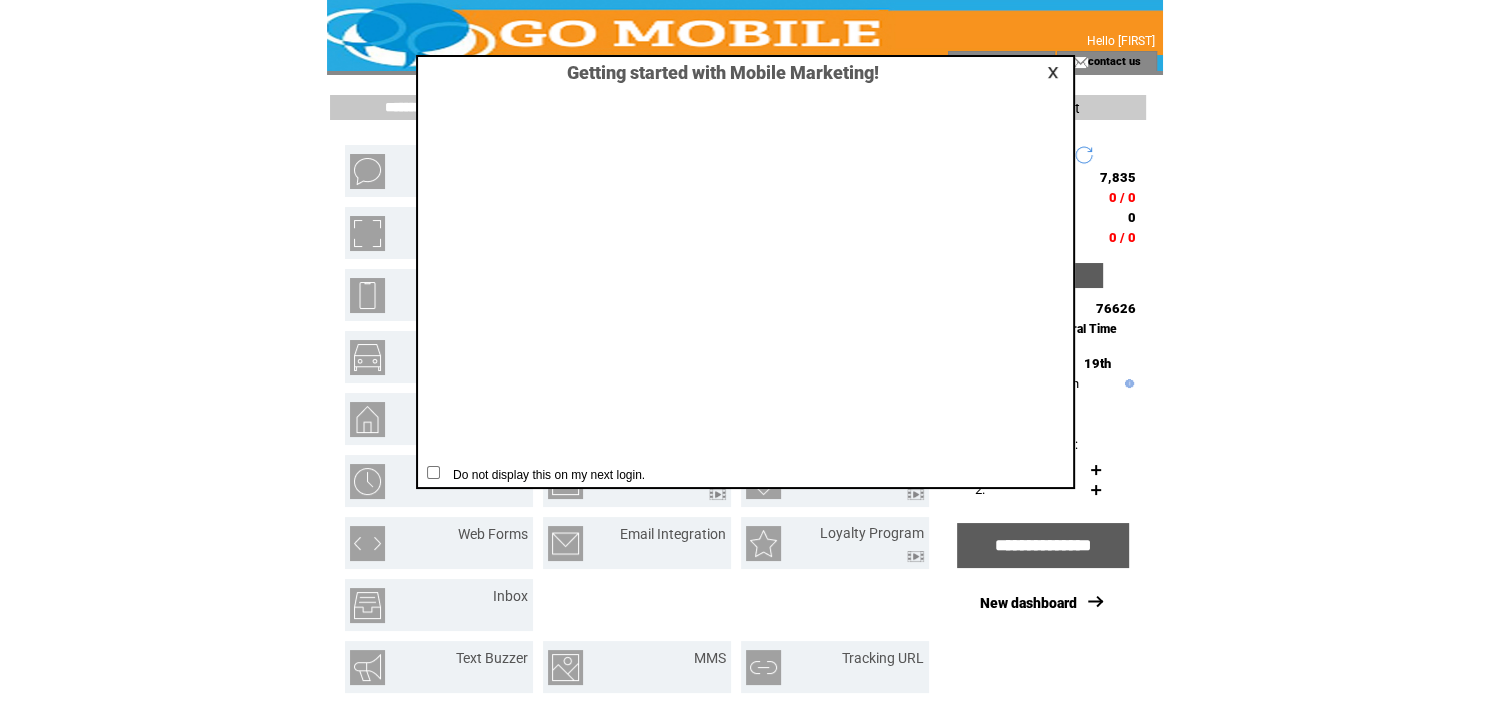 click at bounding box center (1056, 72) 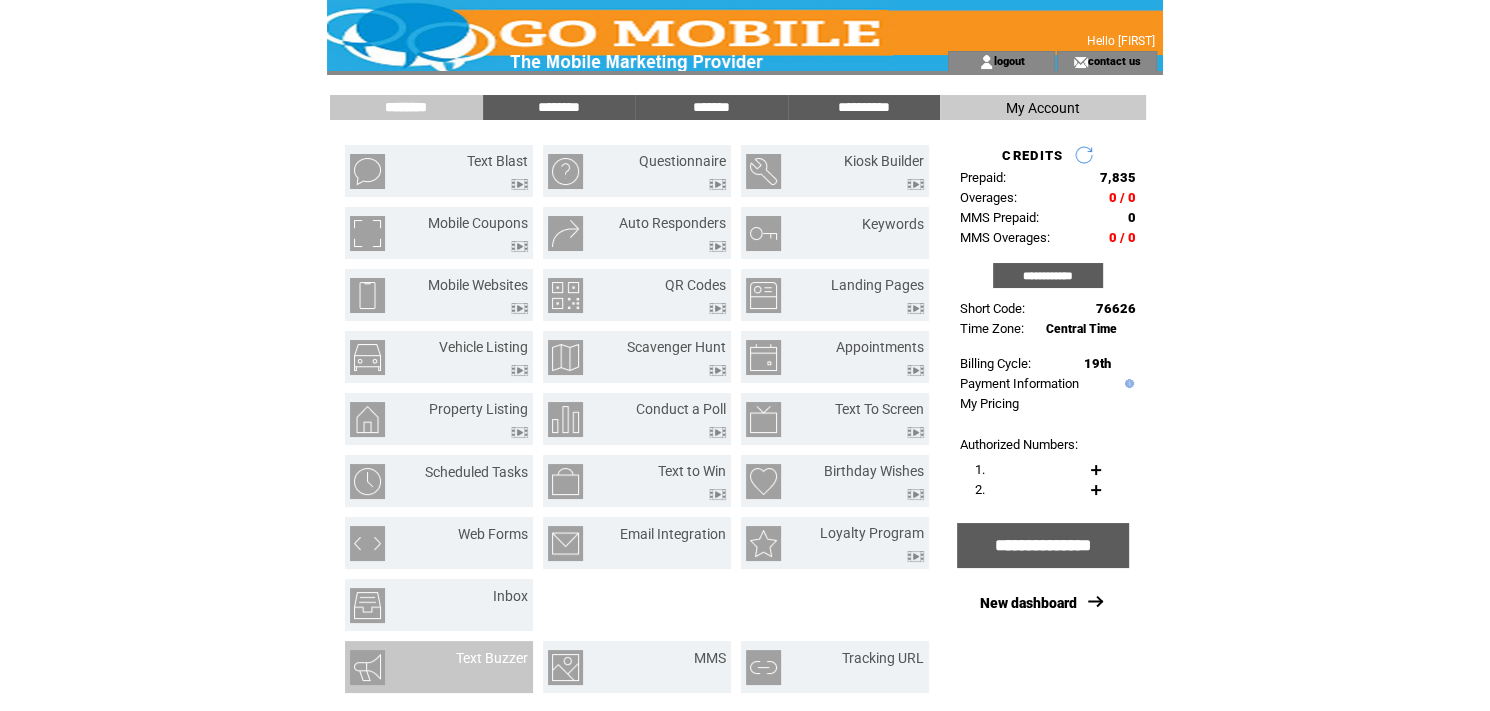click on "Text Buzzer" at bounding box center (471, 667) 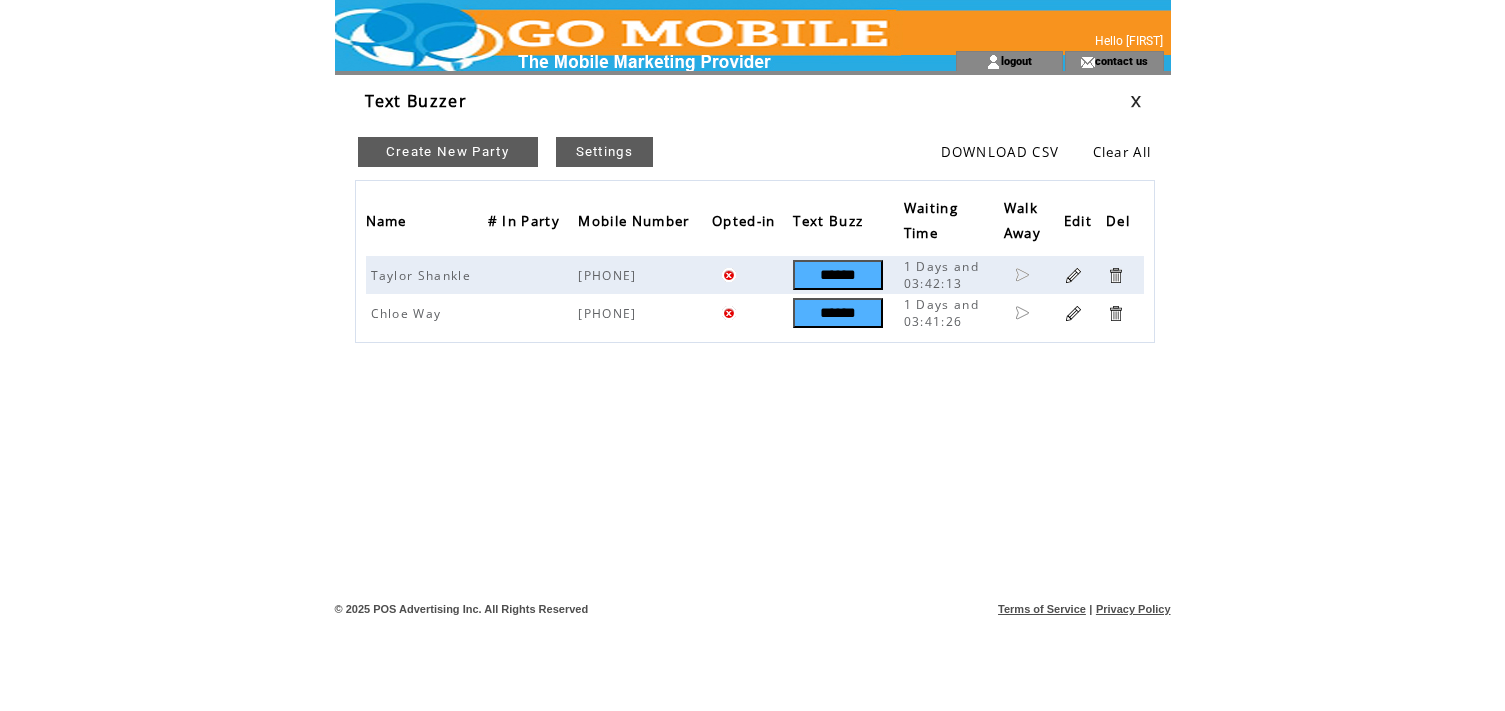 scroll, scrollTop: 0, scrollLeft: 0, axis: both 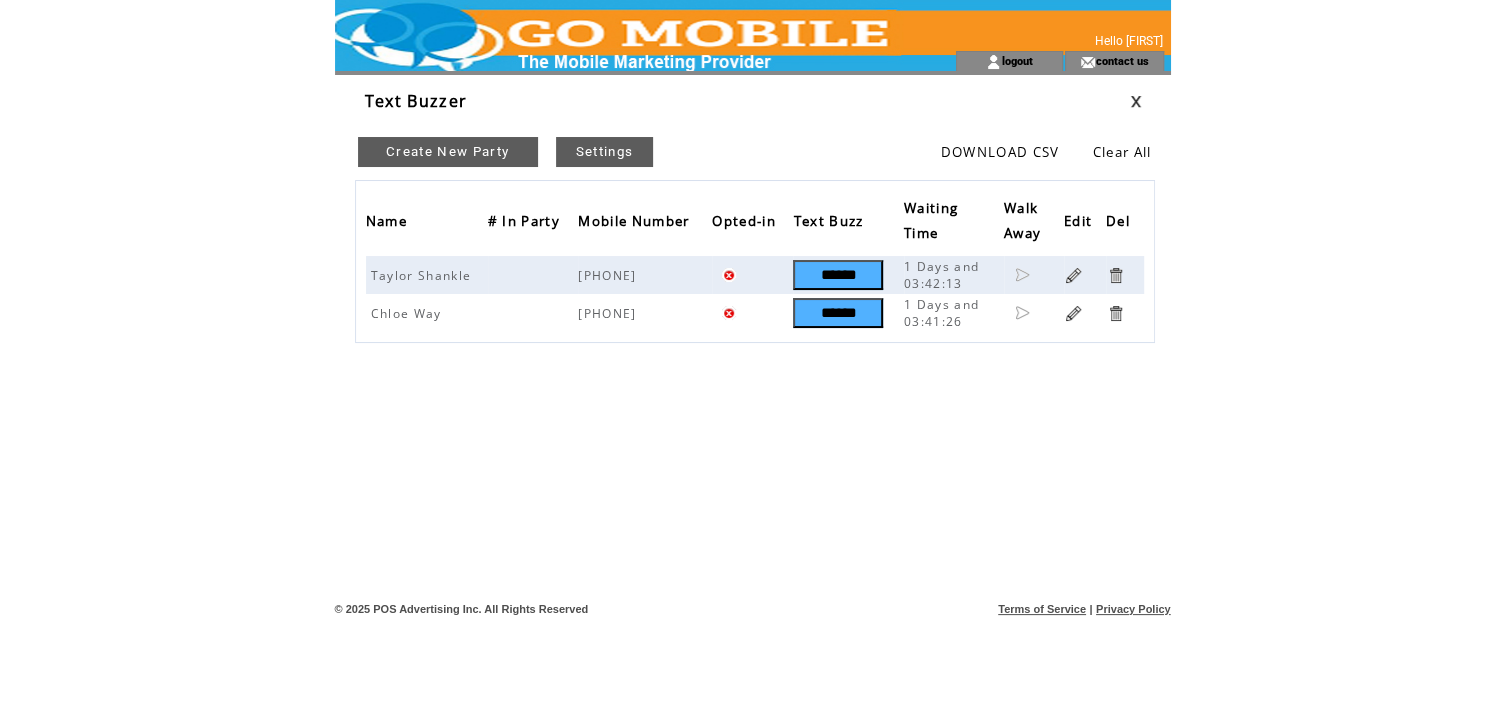 click on "Create New Party" at bounding box center (448, 152) 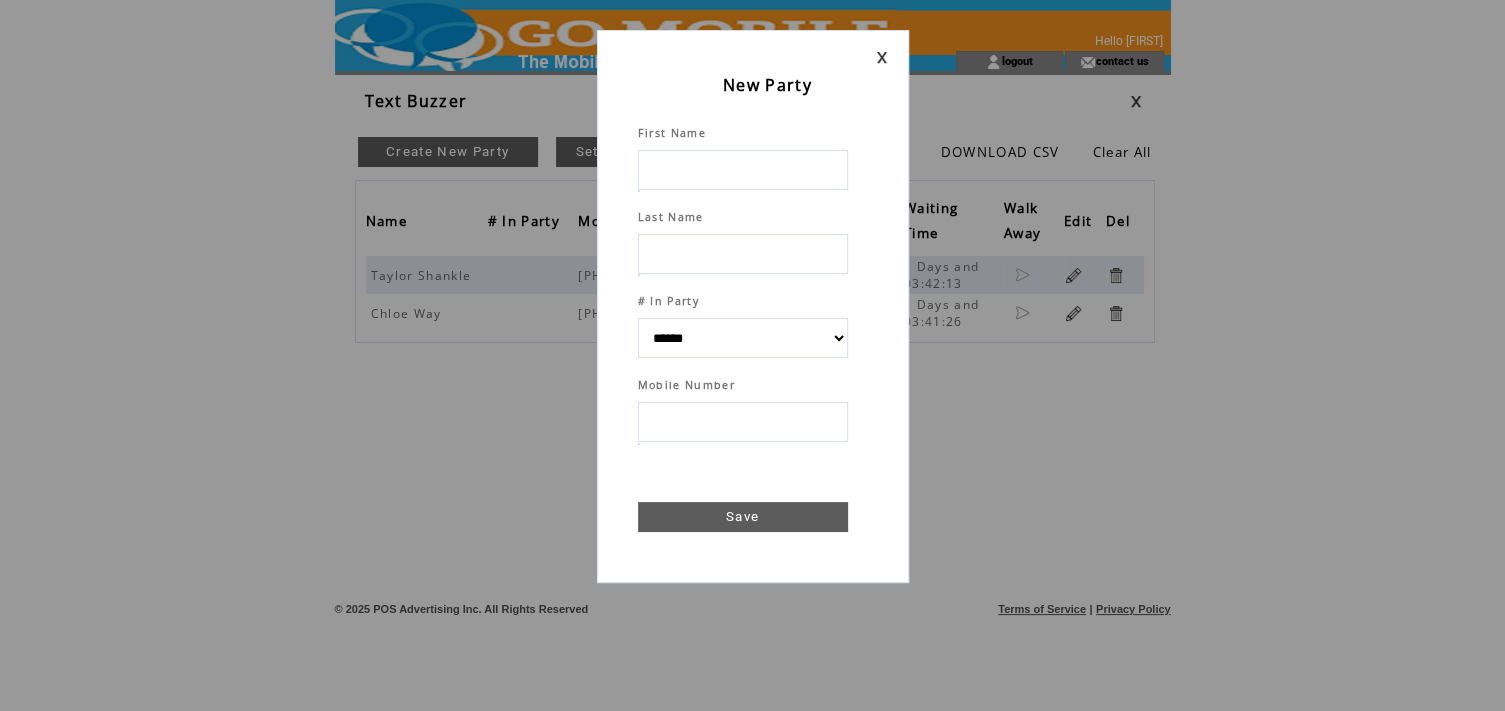 click at bounding box center [743, 170] 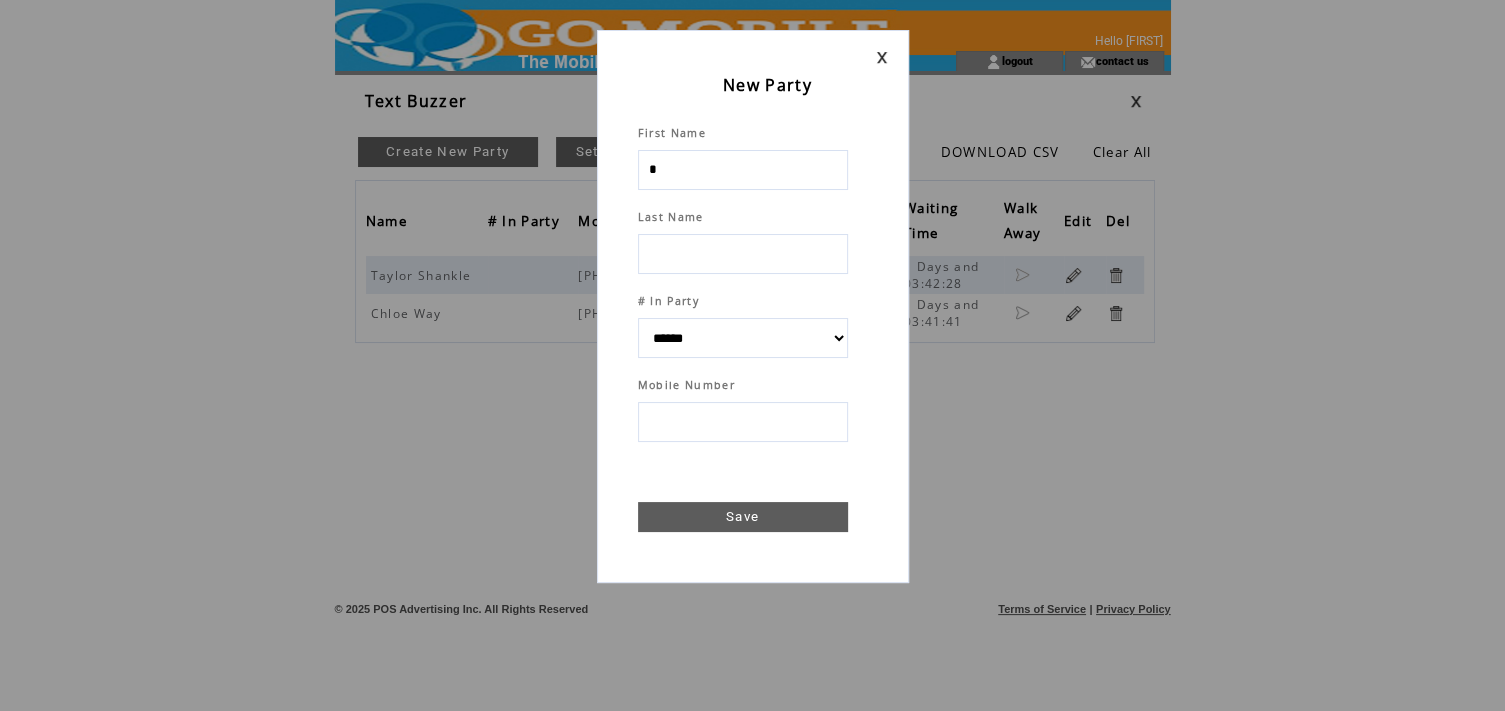 type on "**" 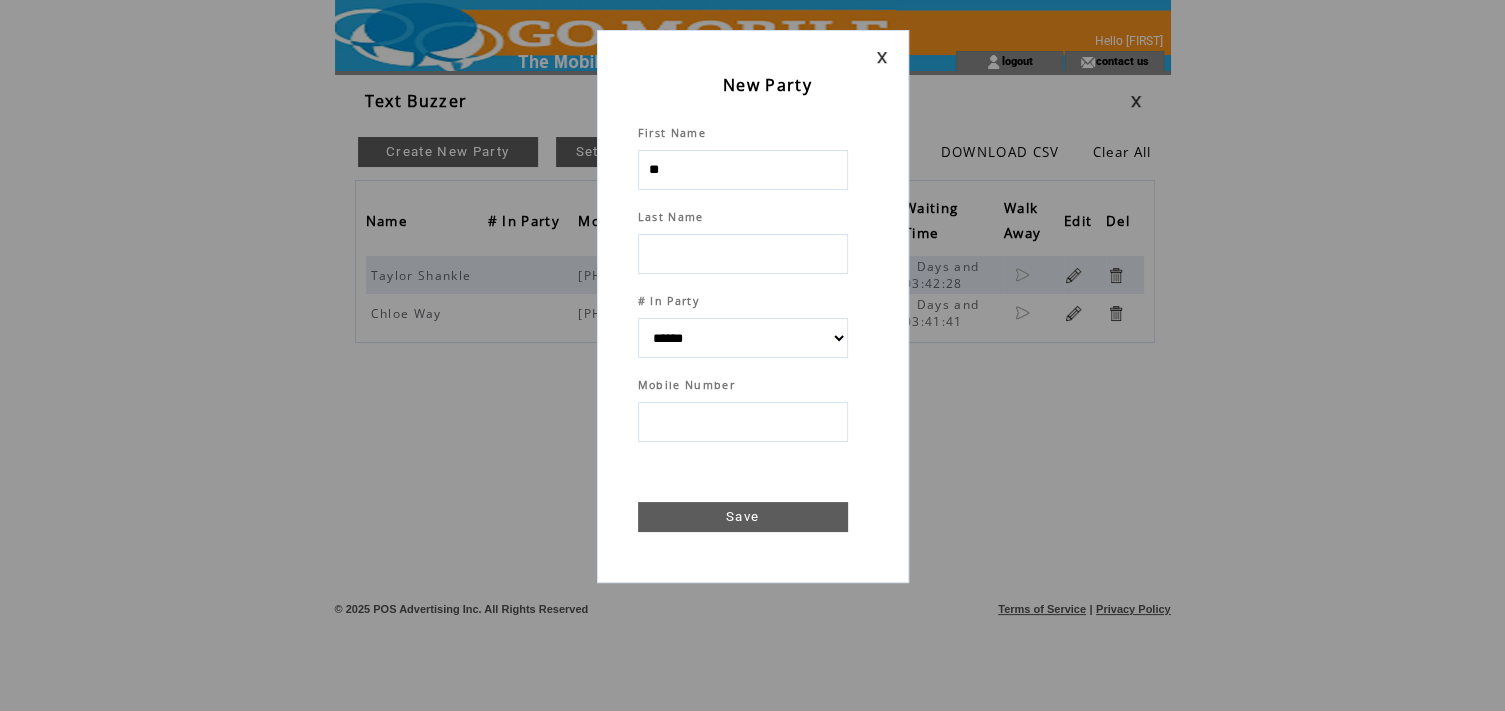 select 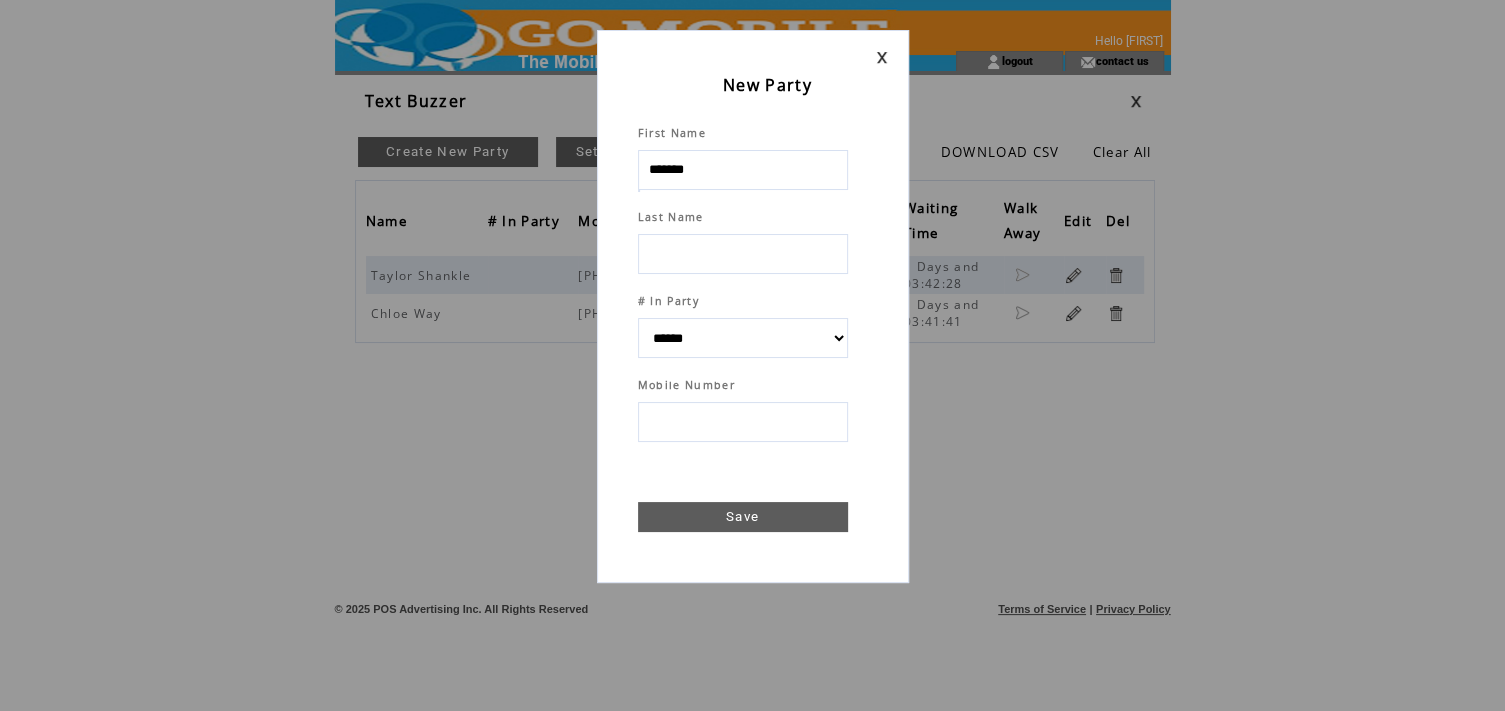 type on "*******" 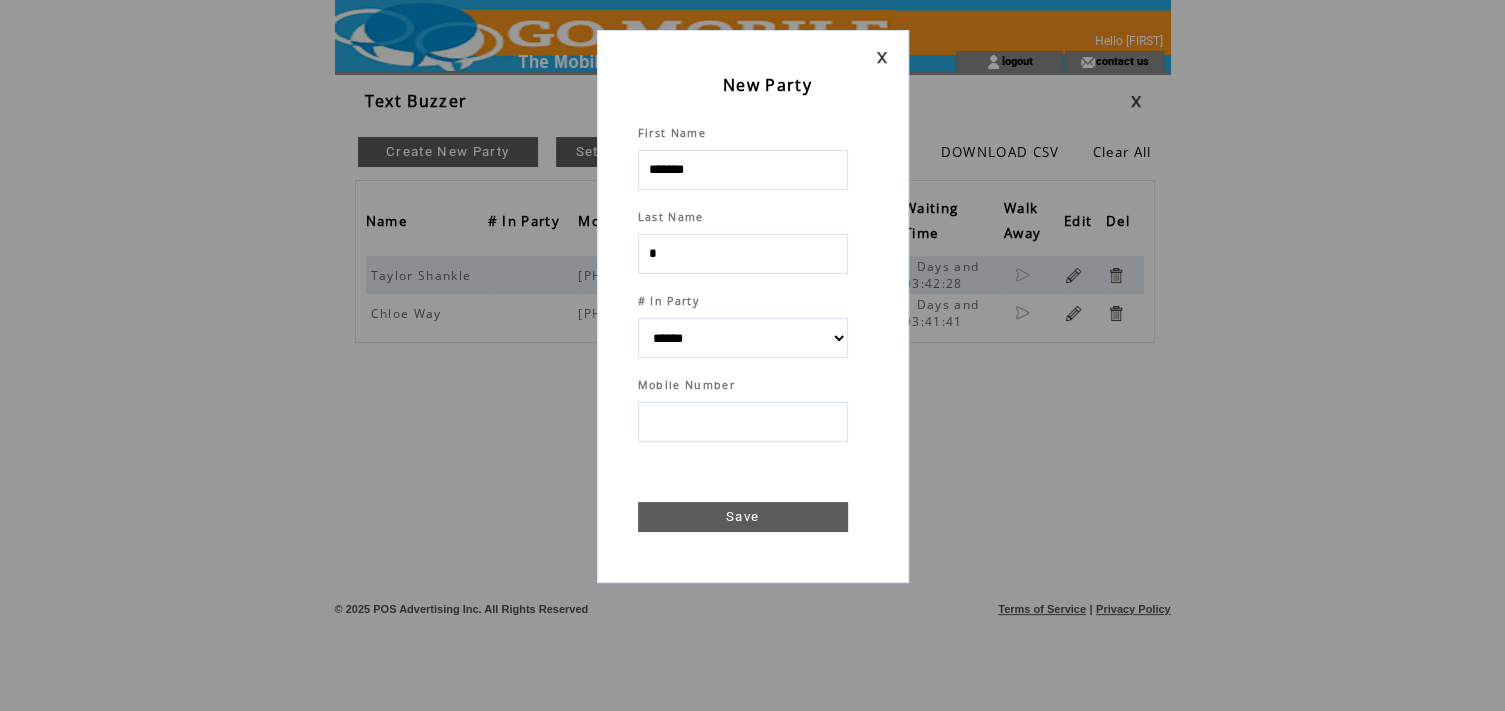 type on "**" 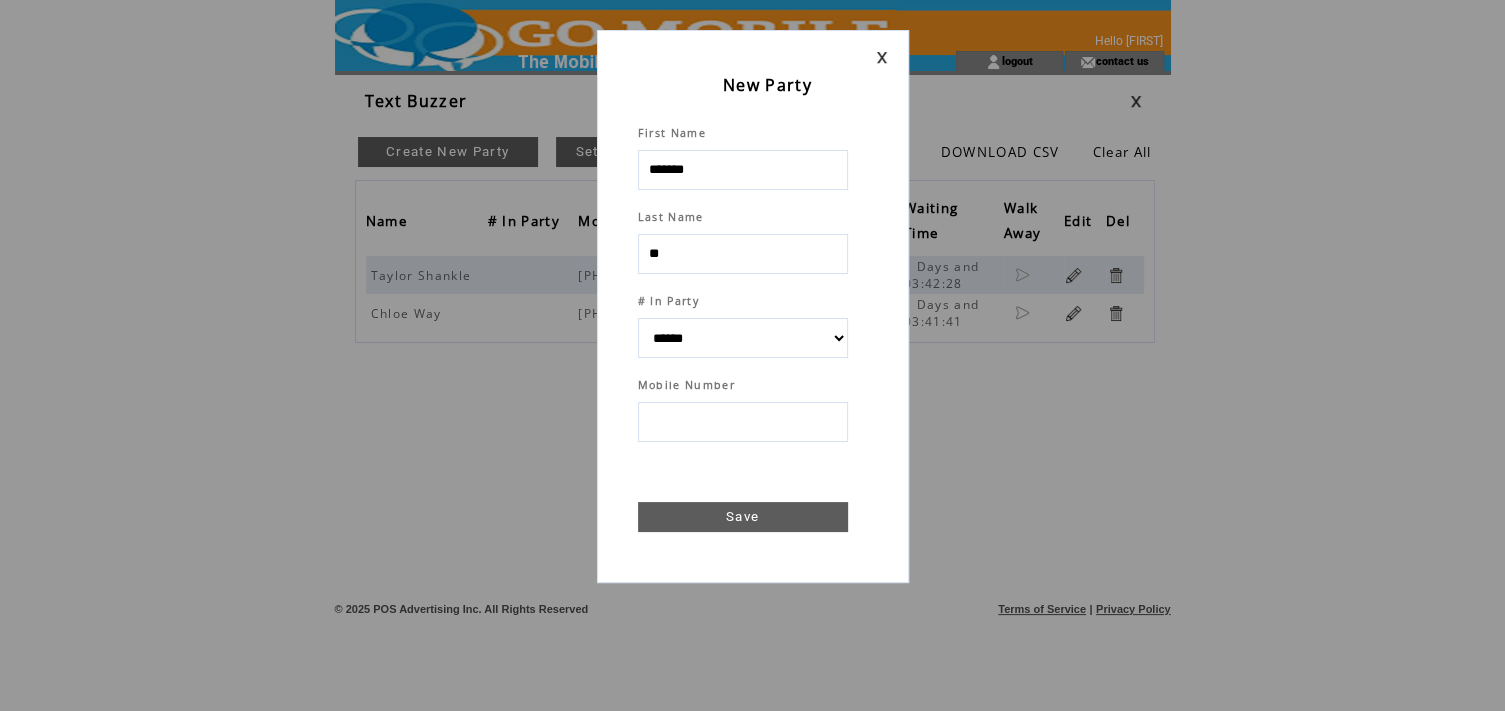 select 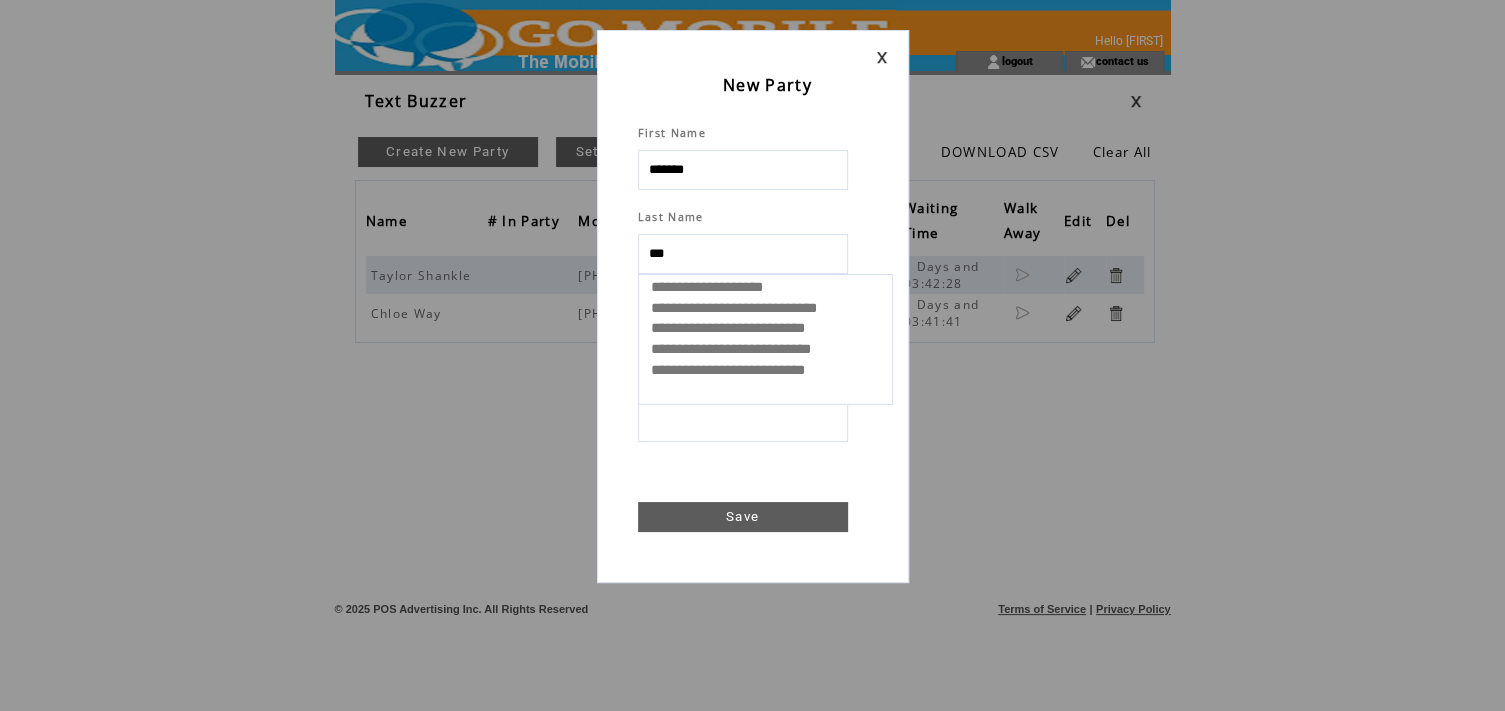 type on "****" 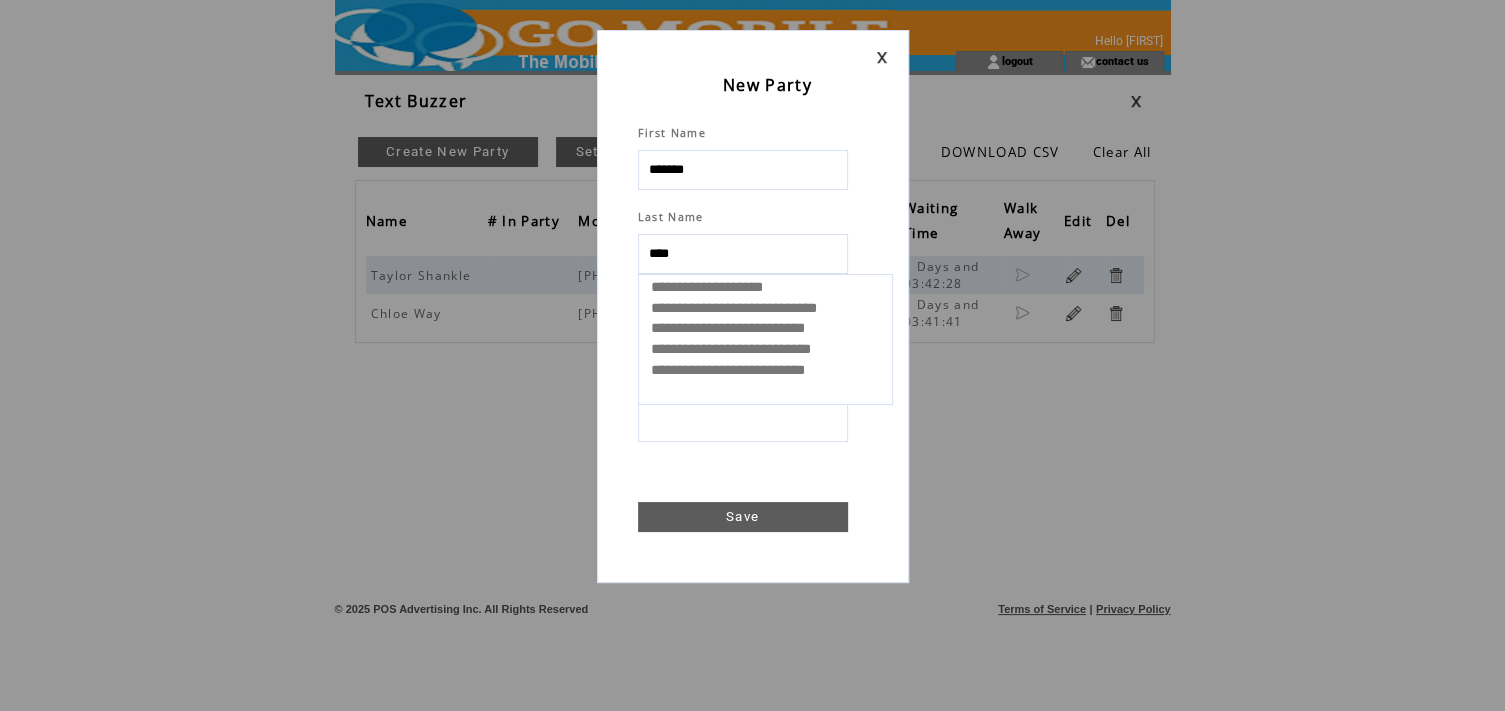 select 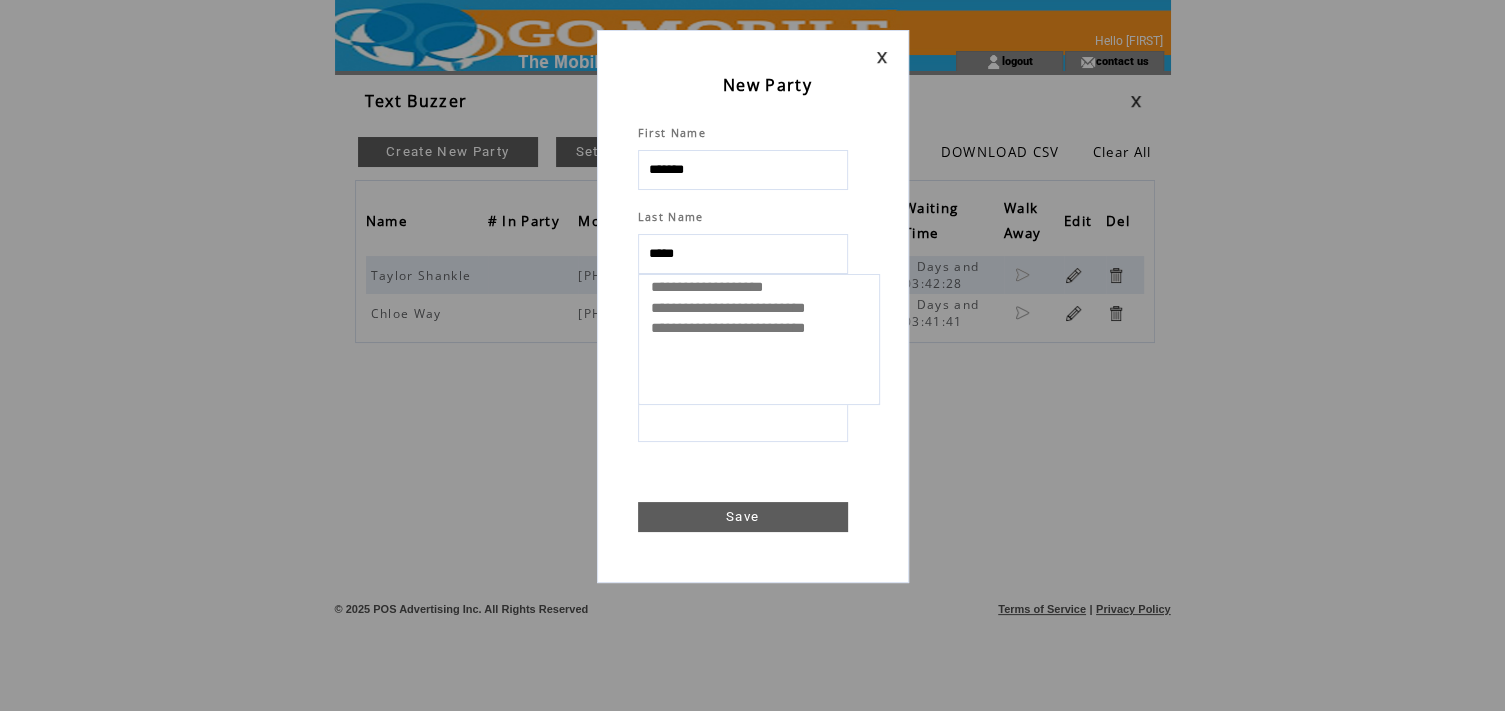 type on "******" 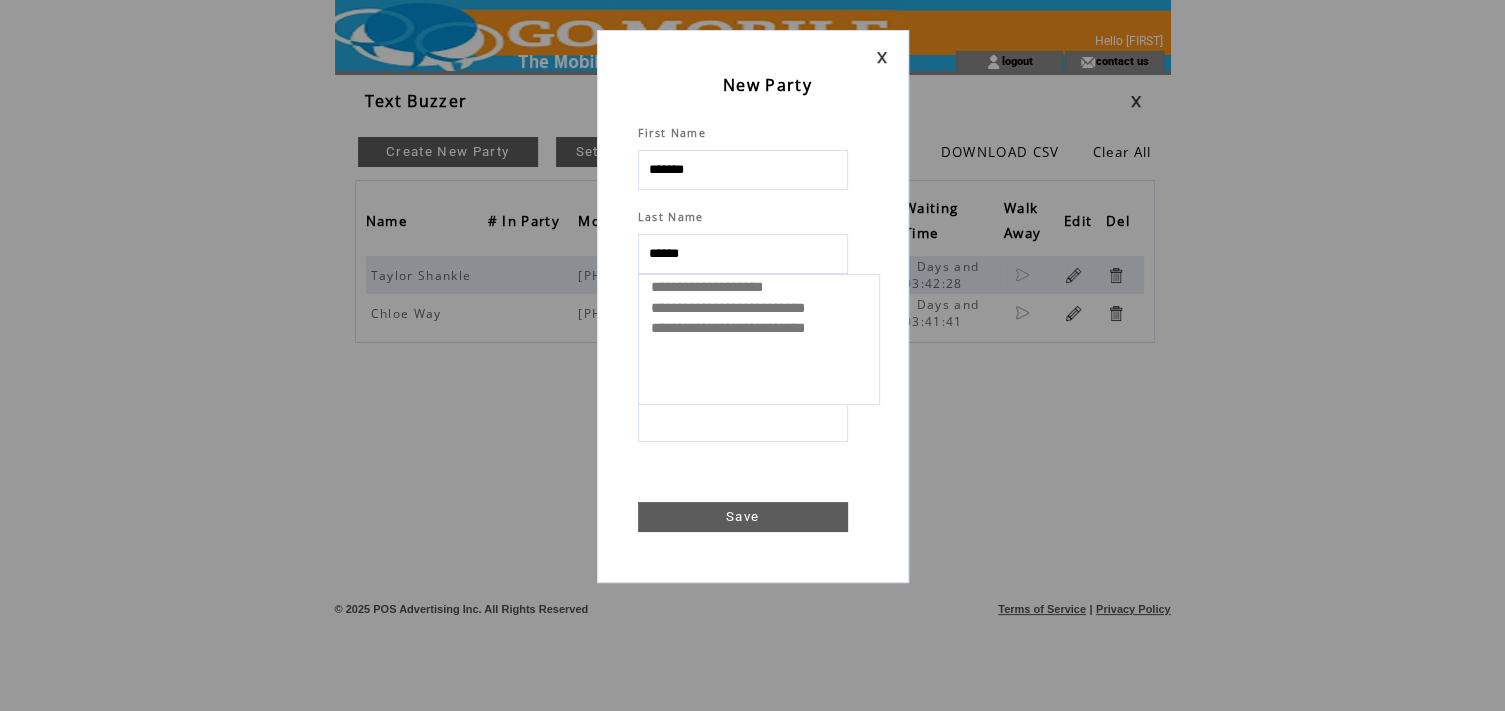 select 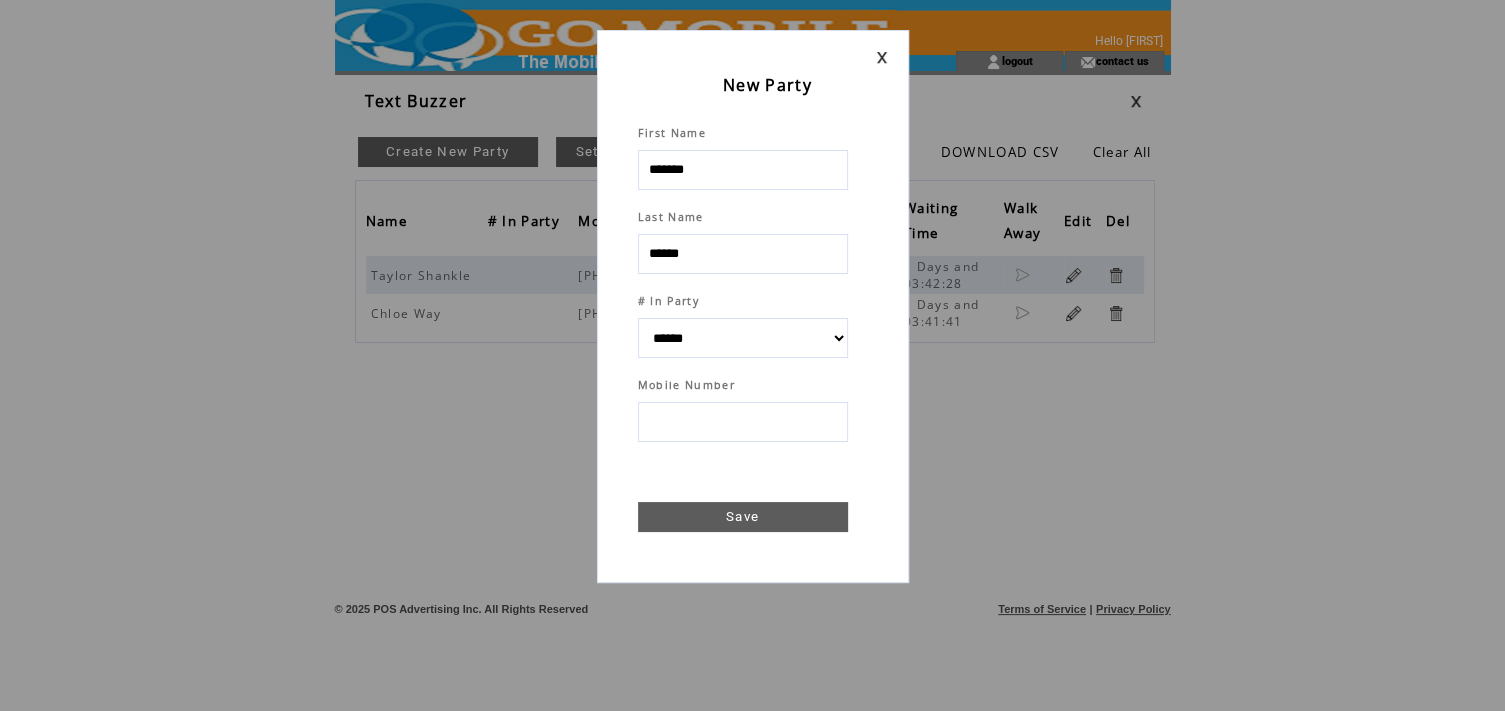 click at bounding box center (743, 422) 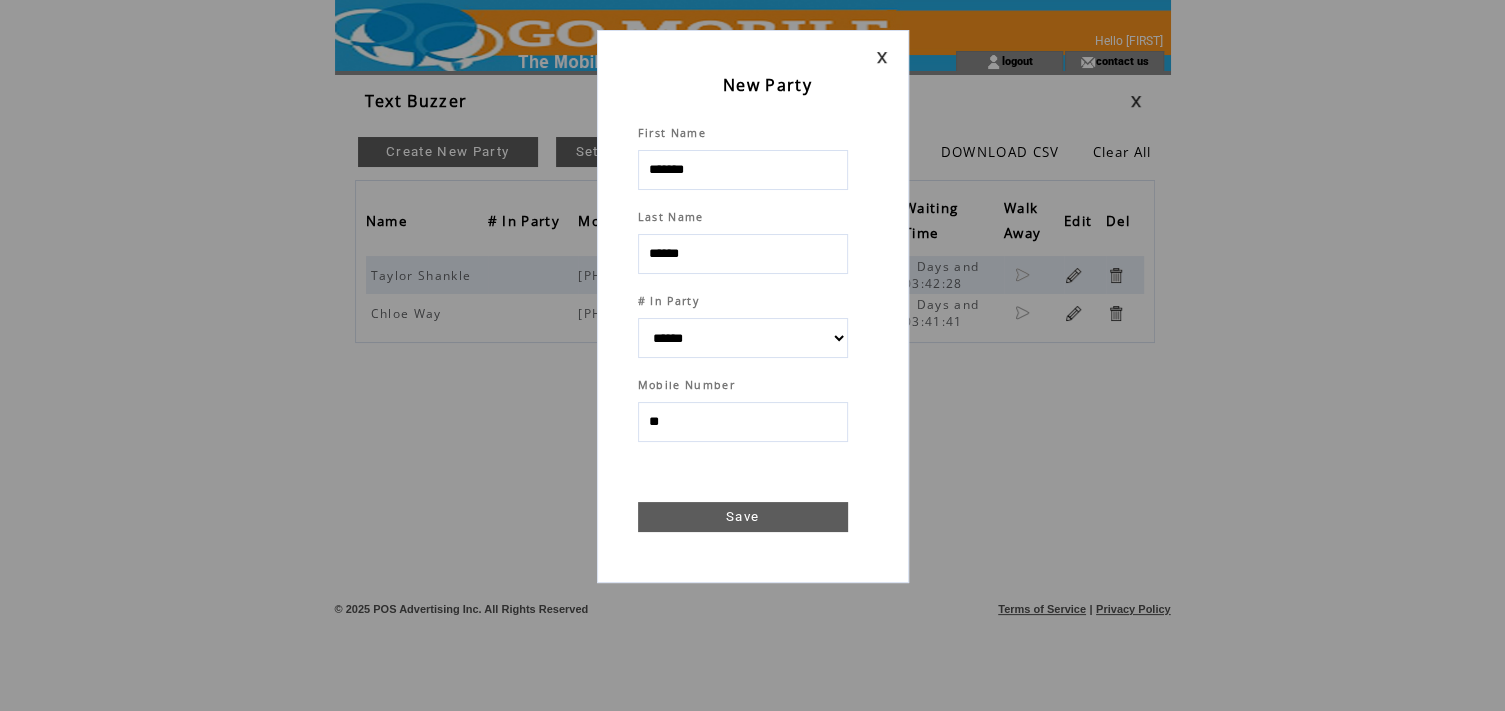 type on "***" 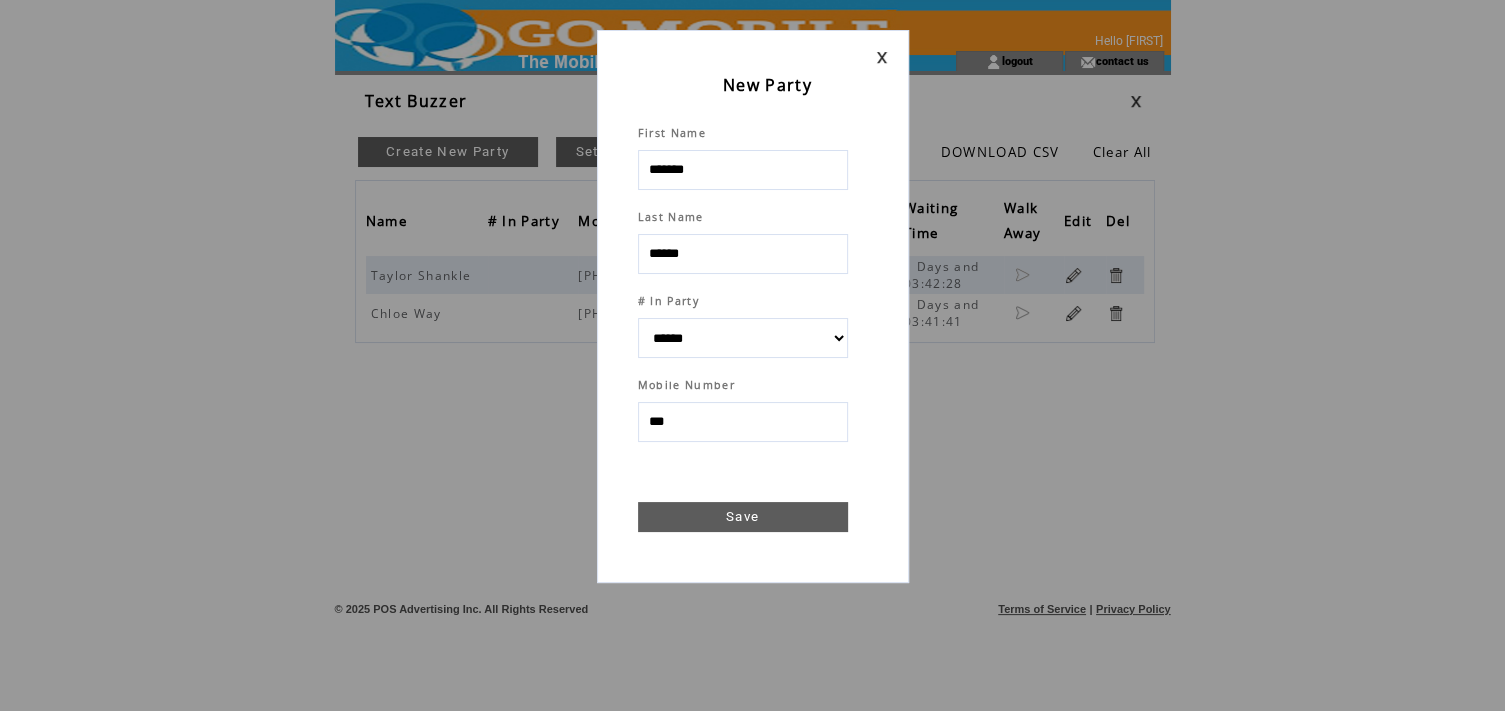 select 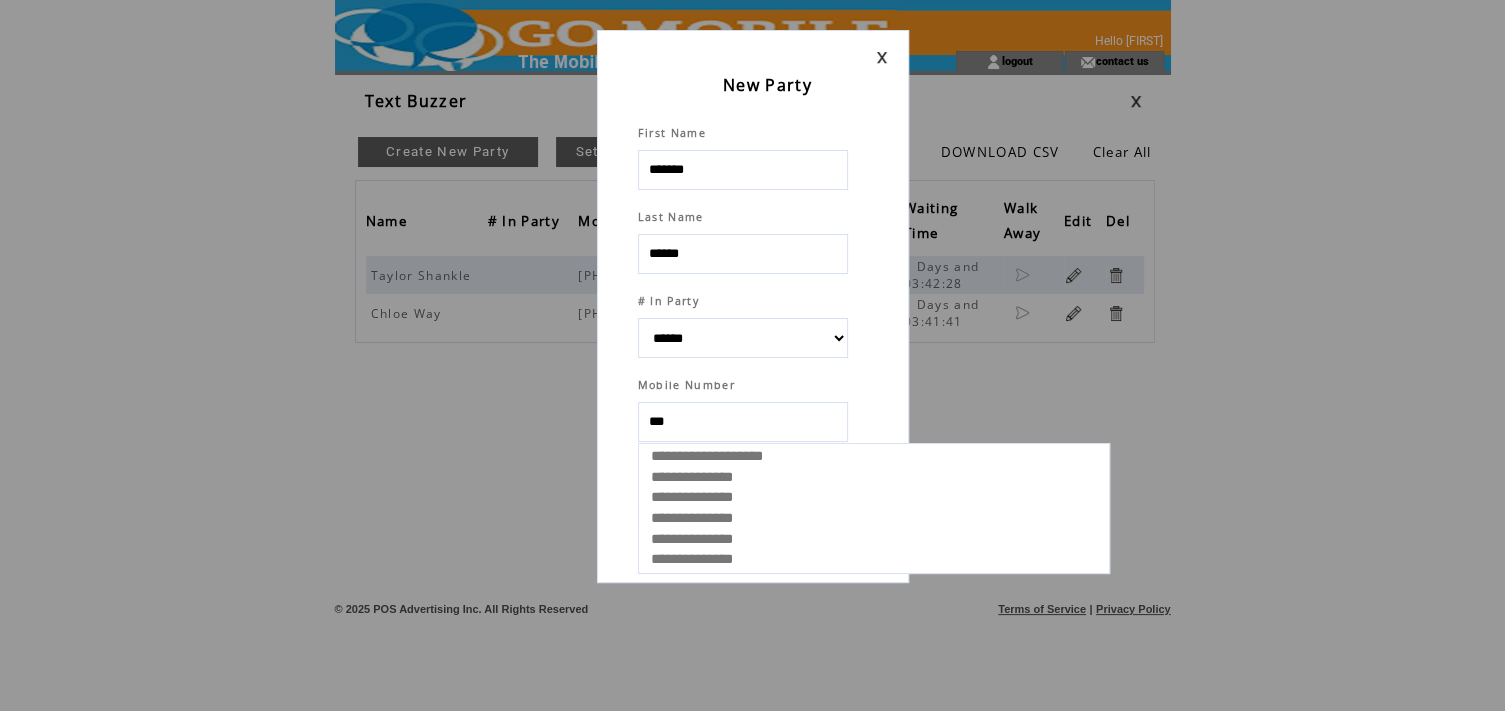 type on "****" 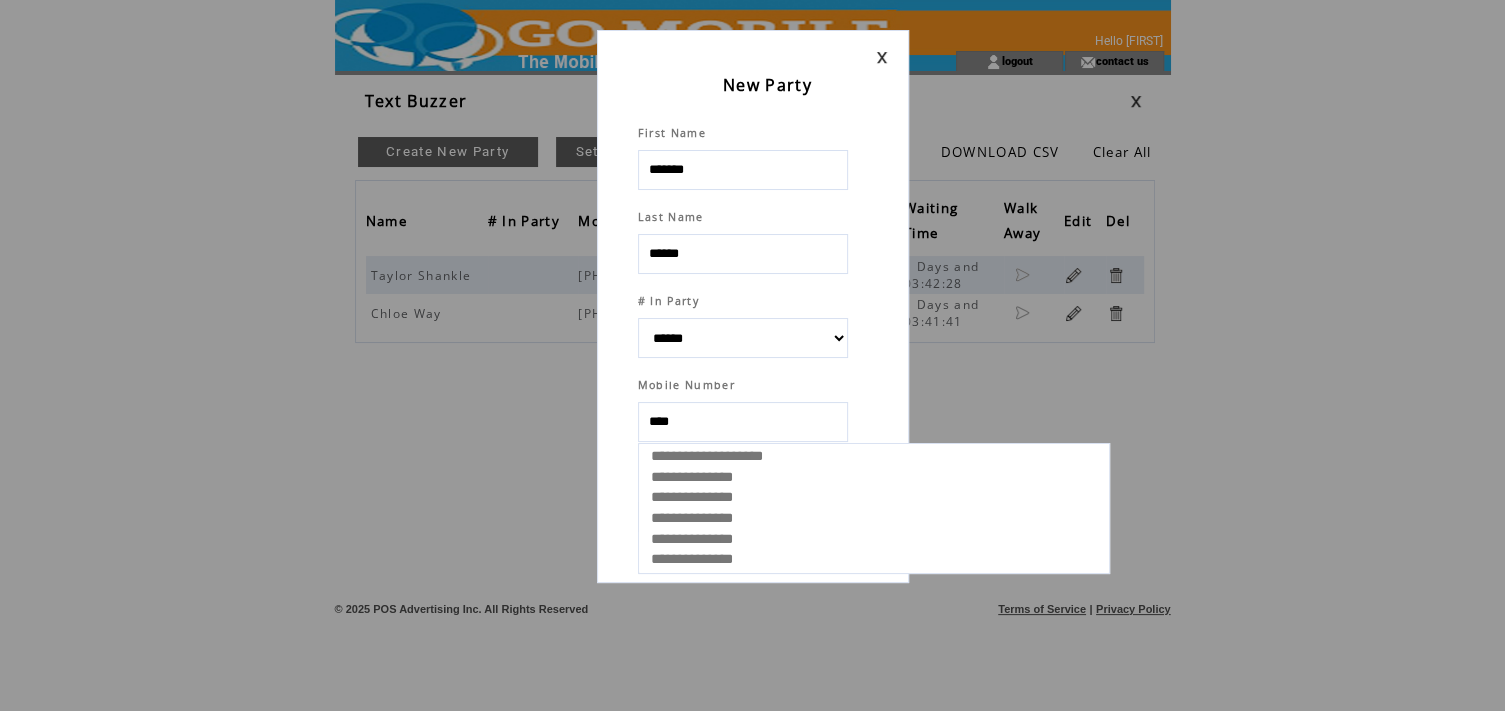 select 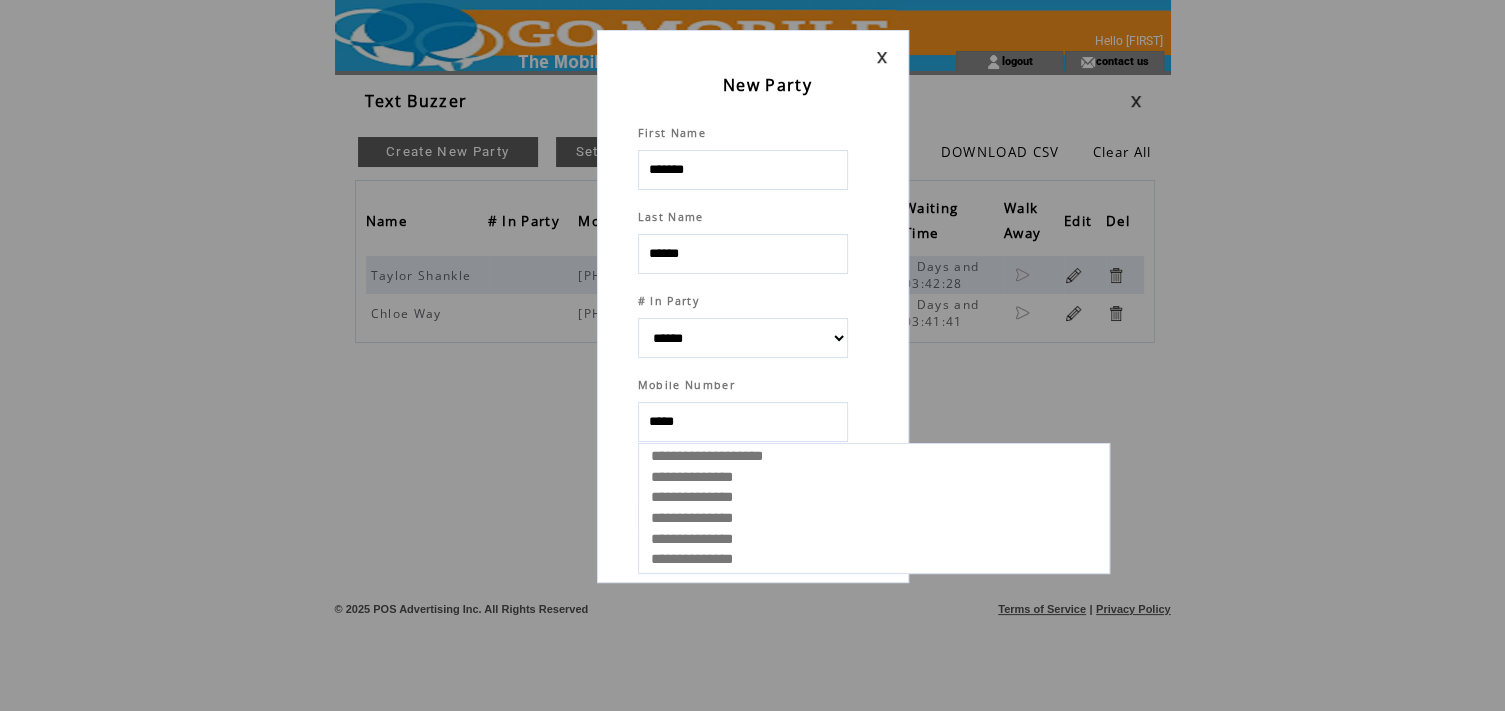 select 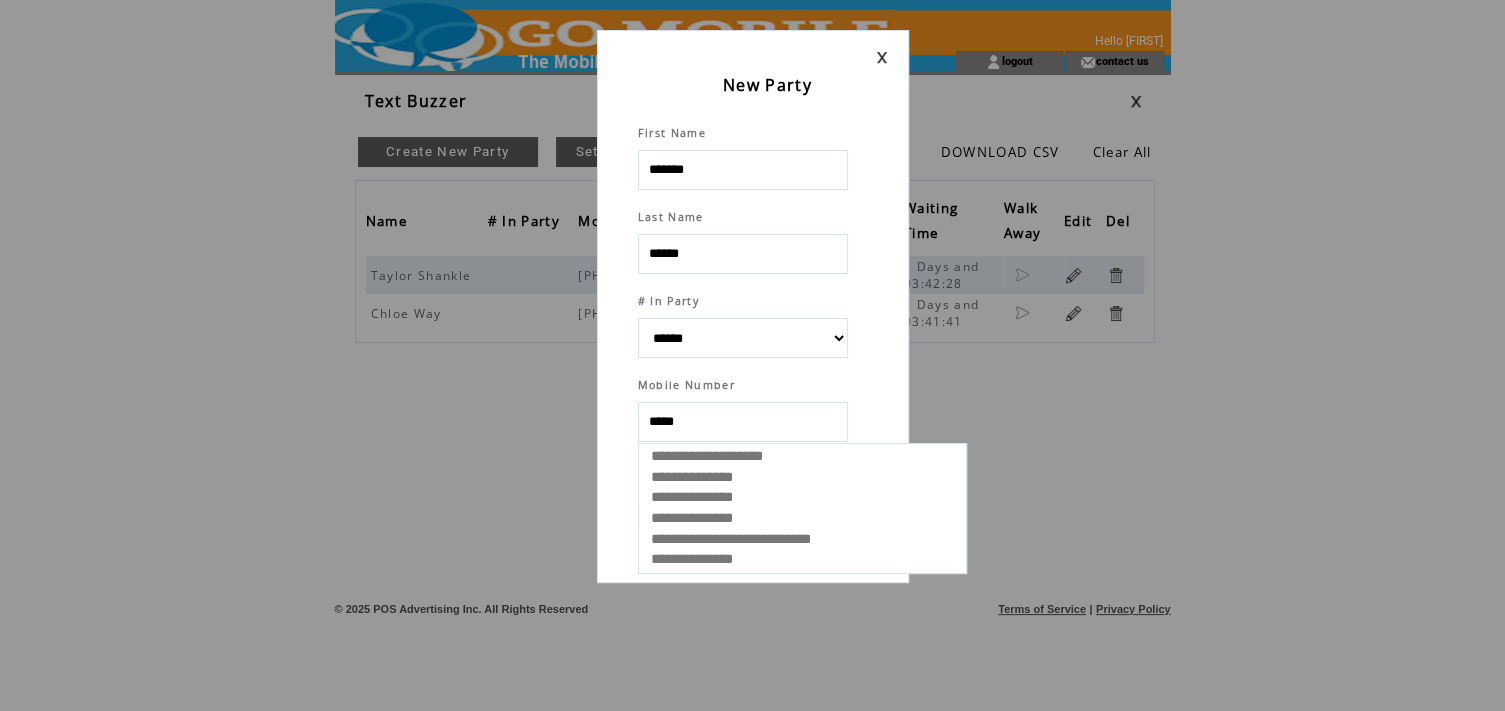 type on "******" 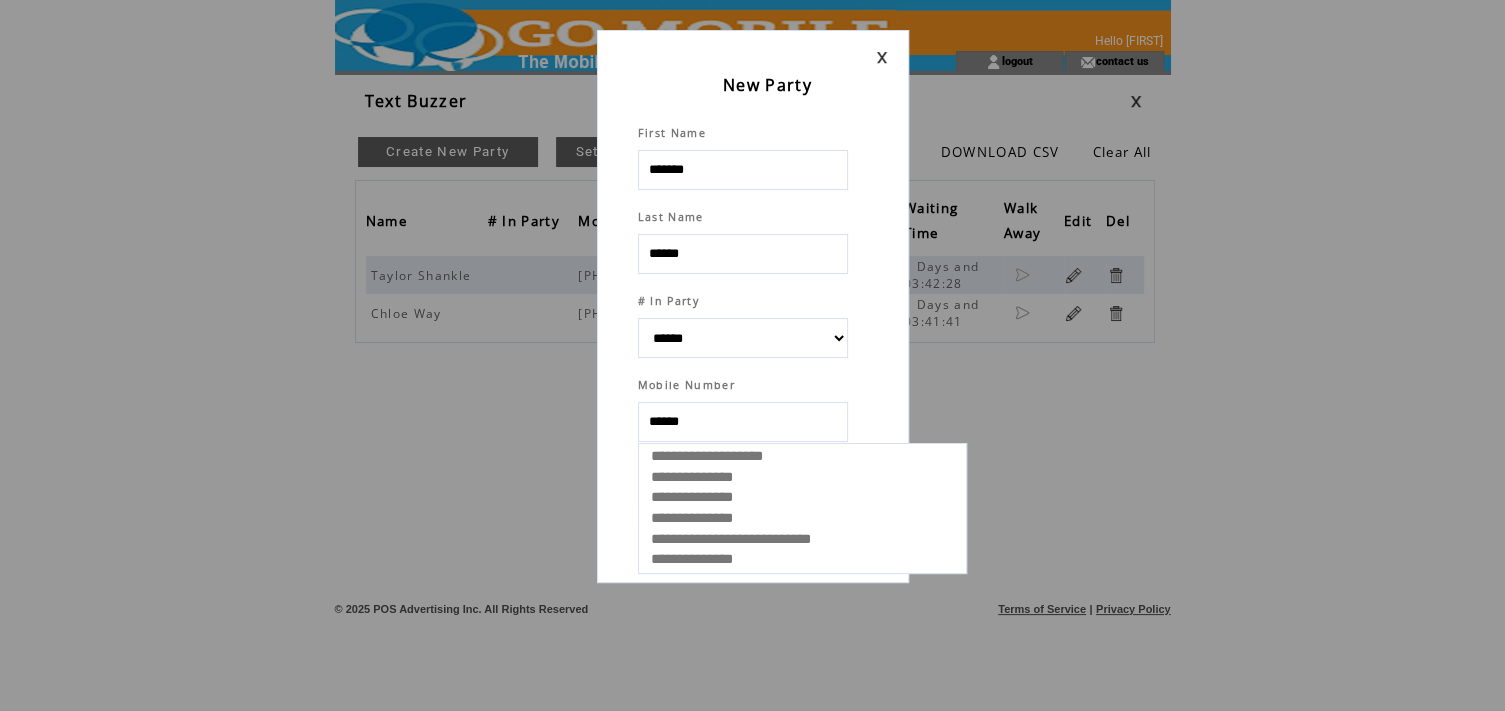 select 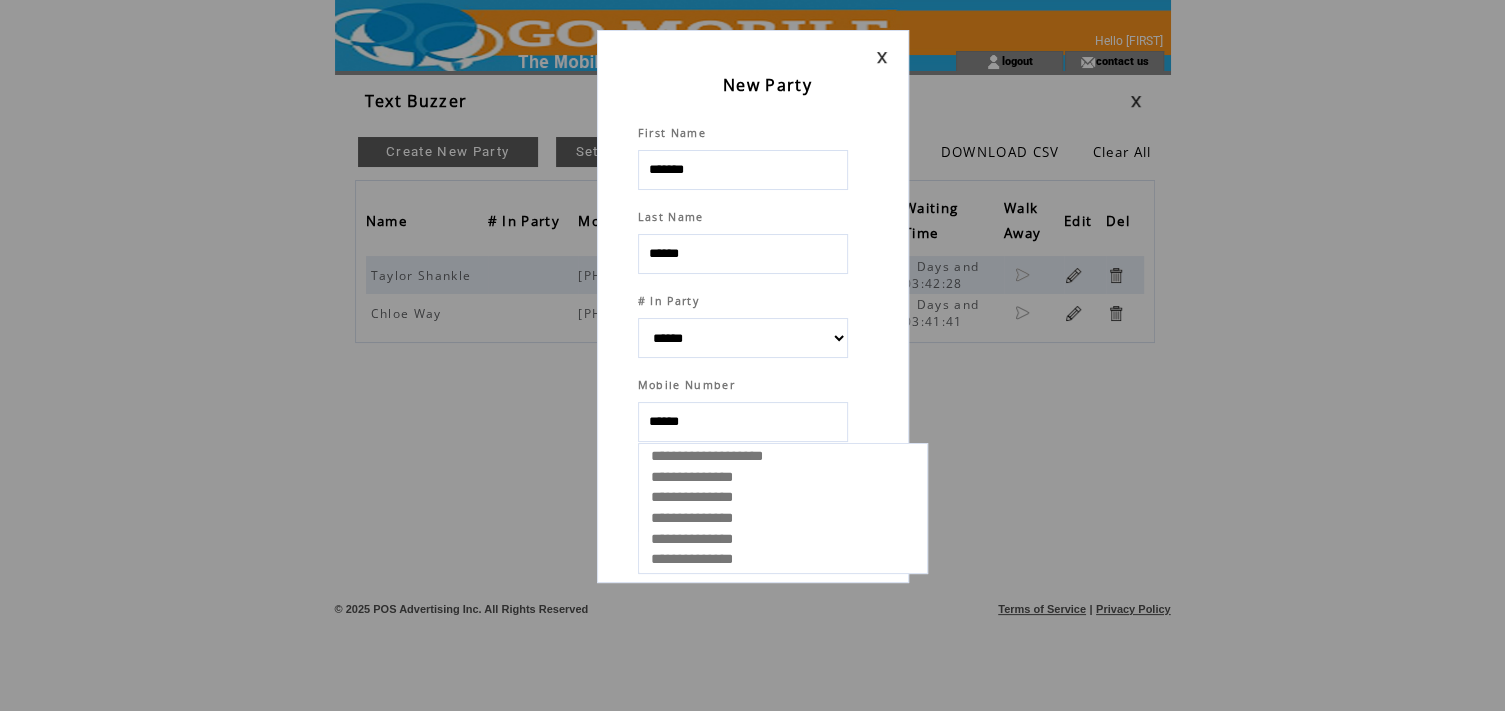 select 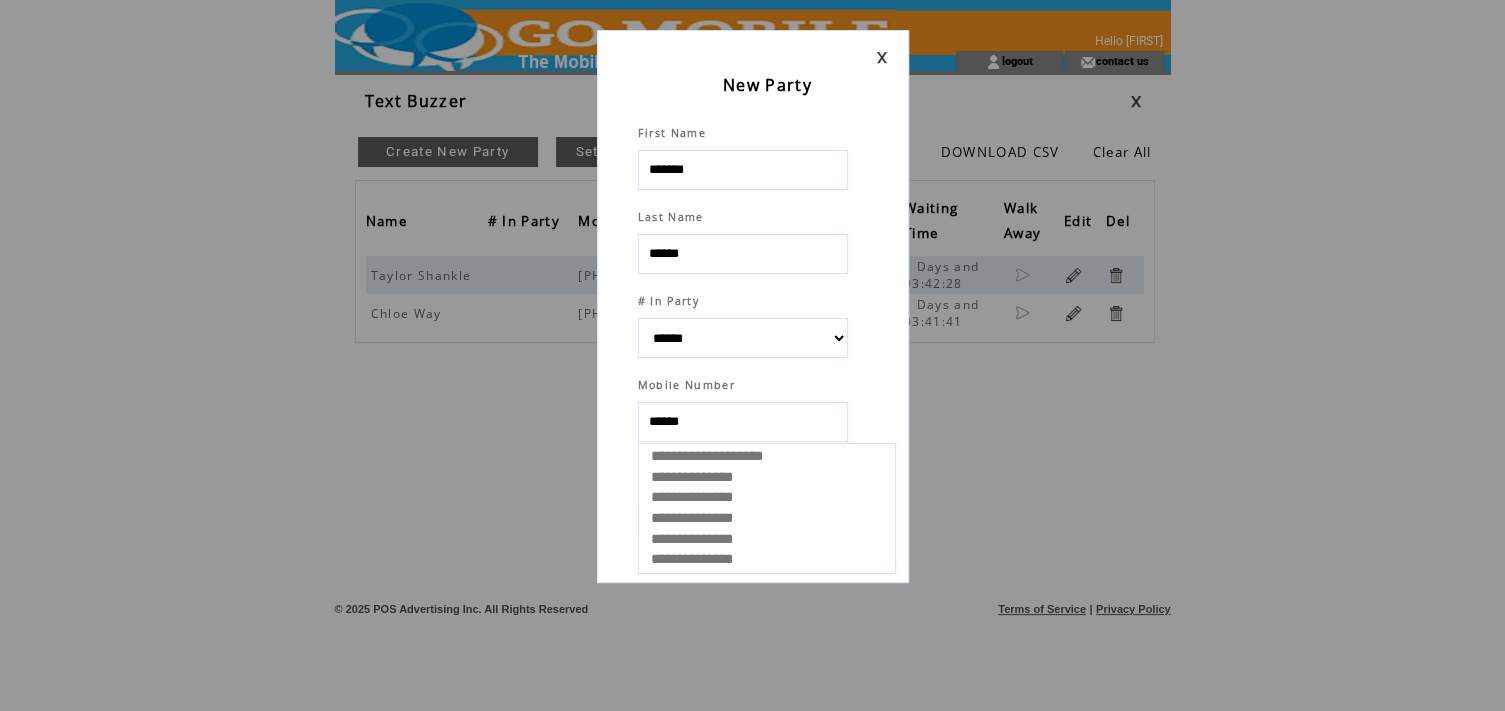 type on "*******" 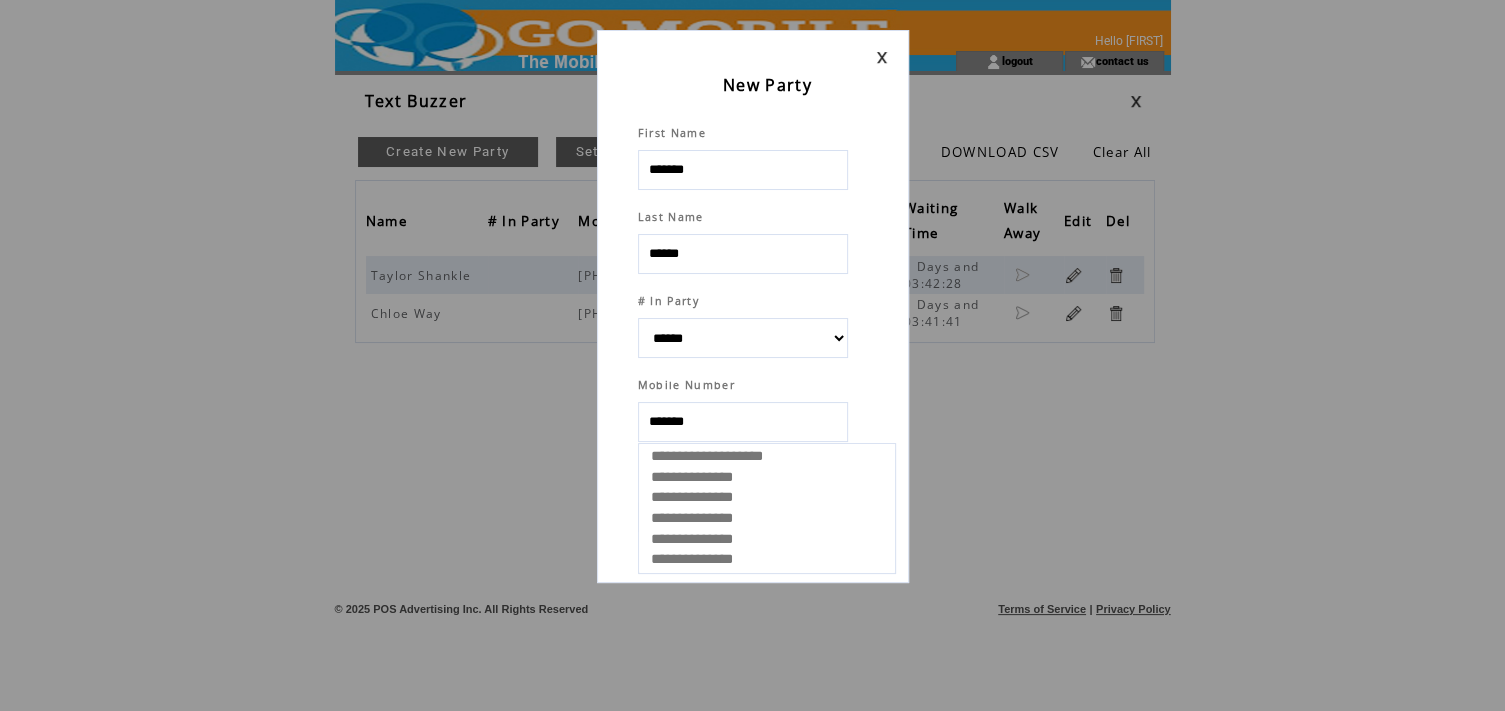 select 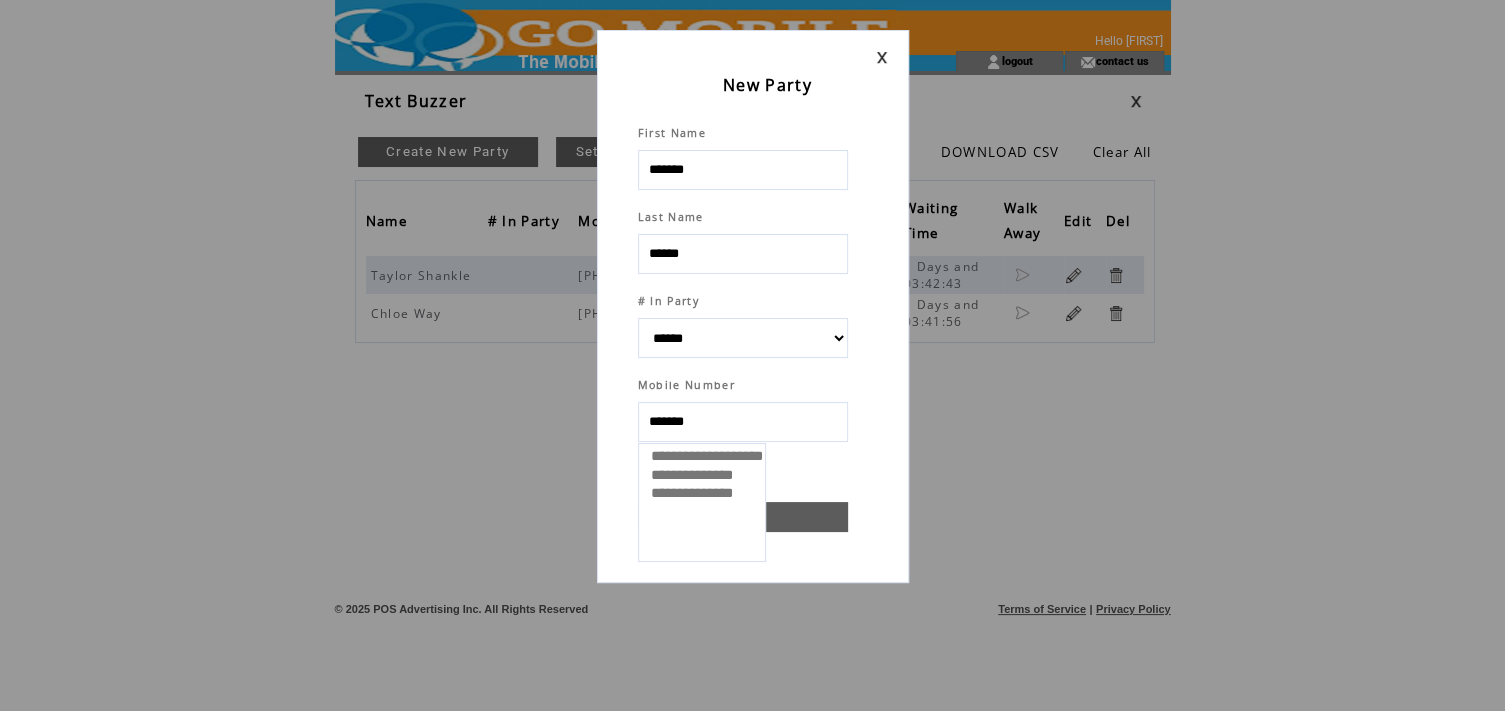 type on "********" 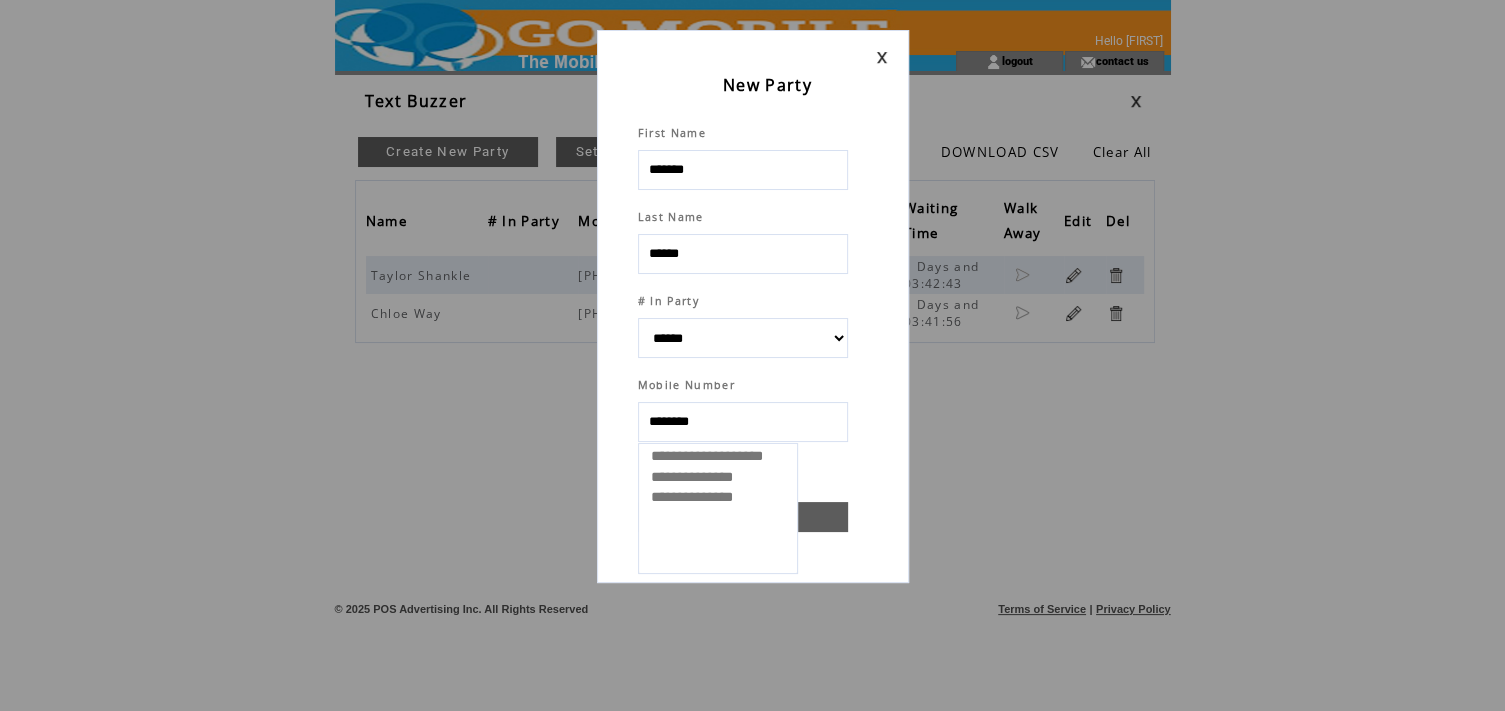 select 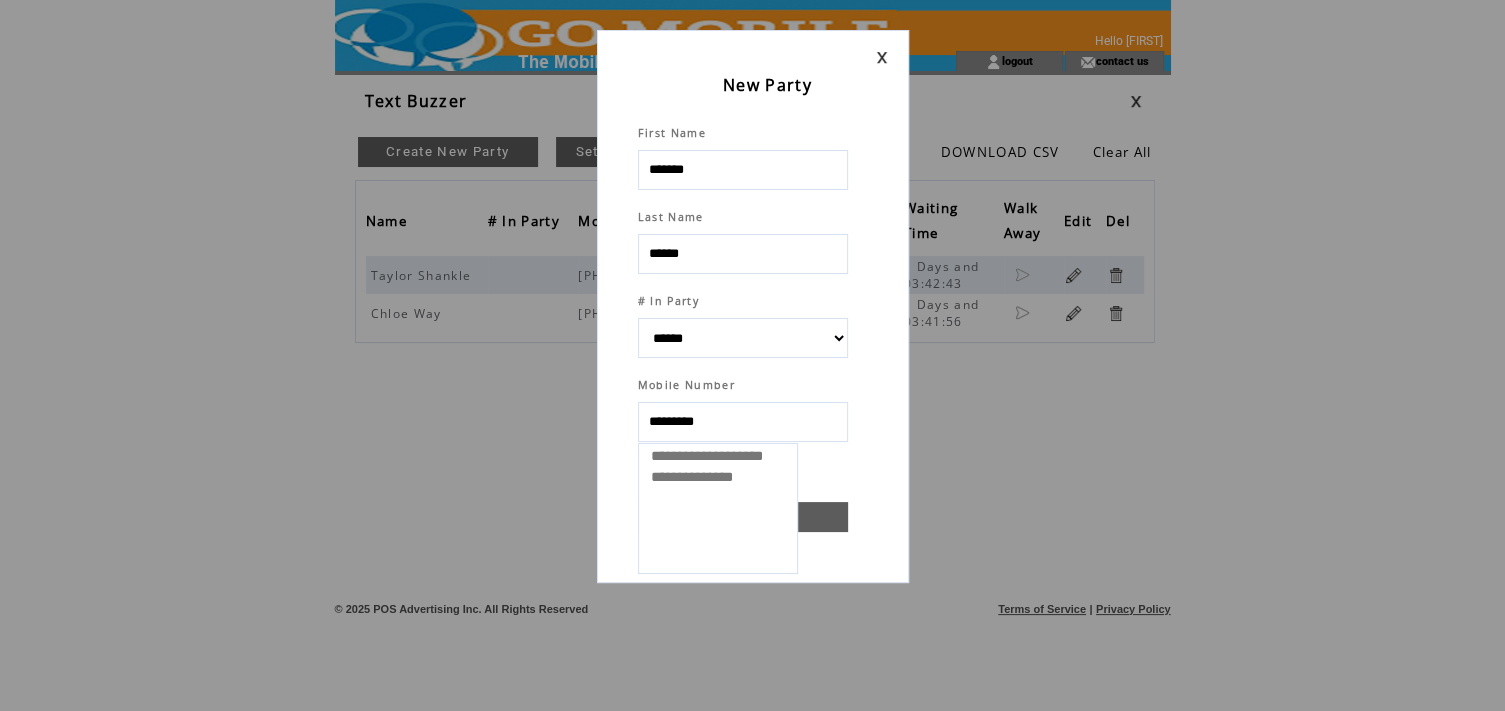 type on "**********" 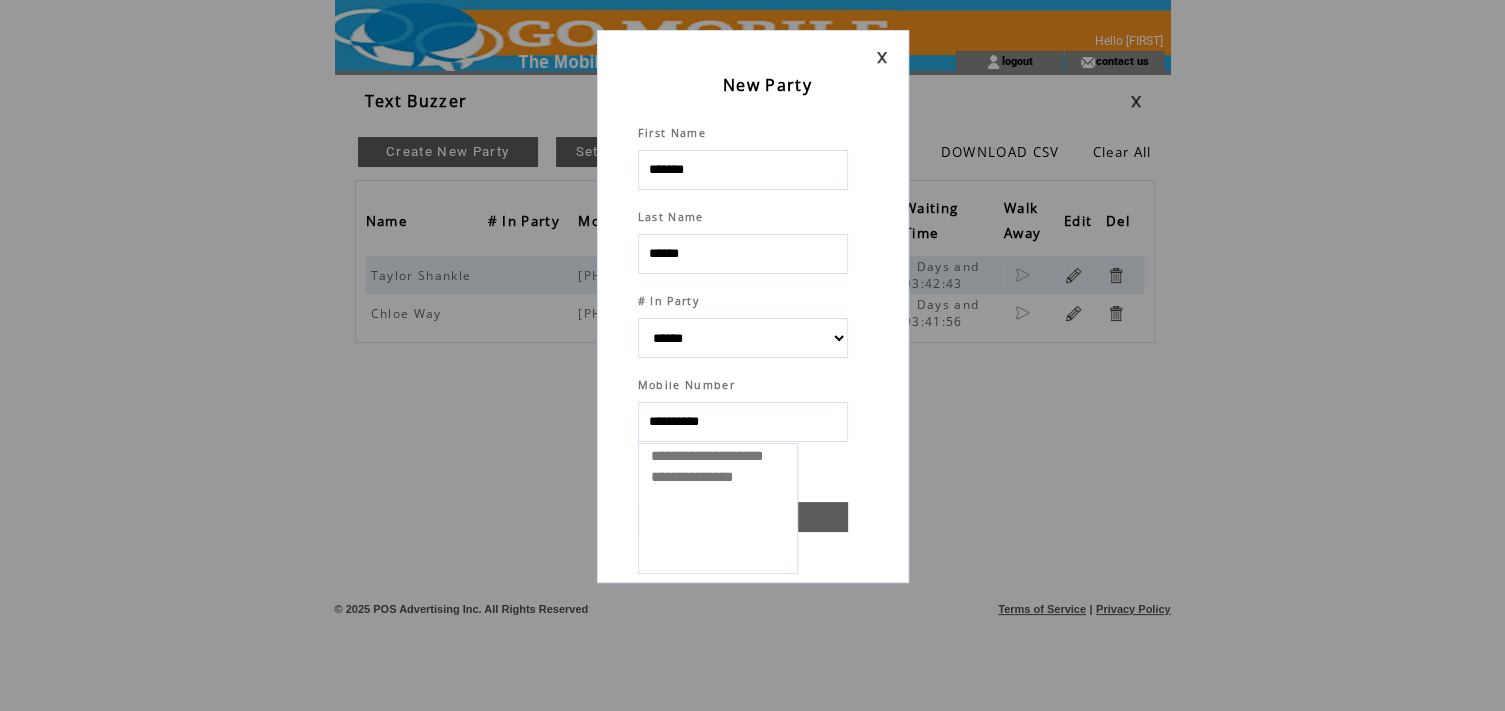 select 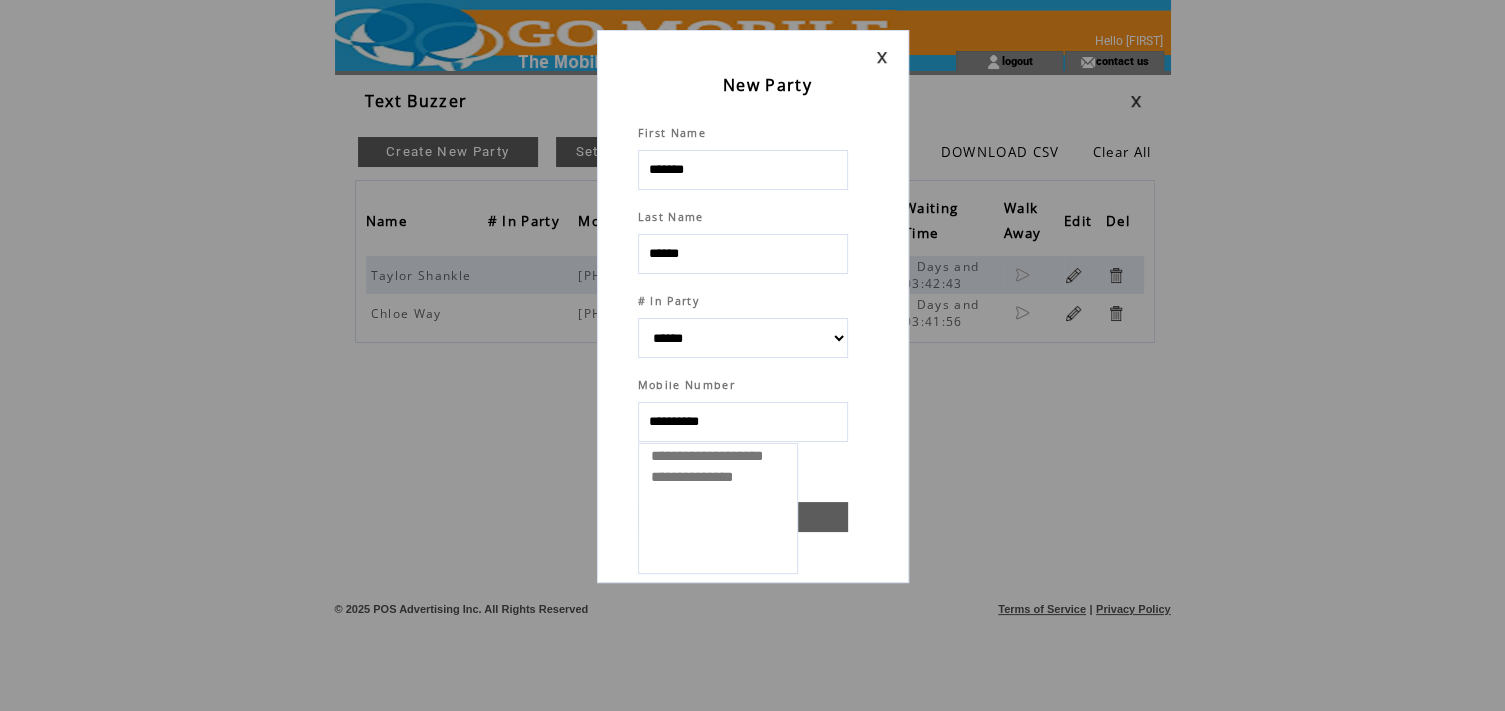 click on "**********" at bounding box center [753, 306] 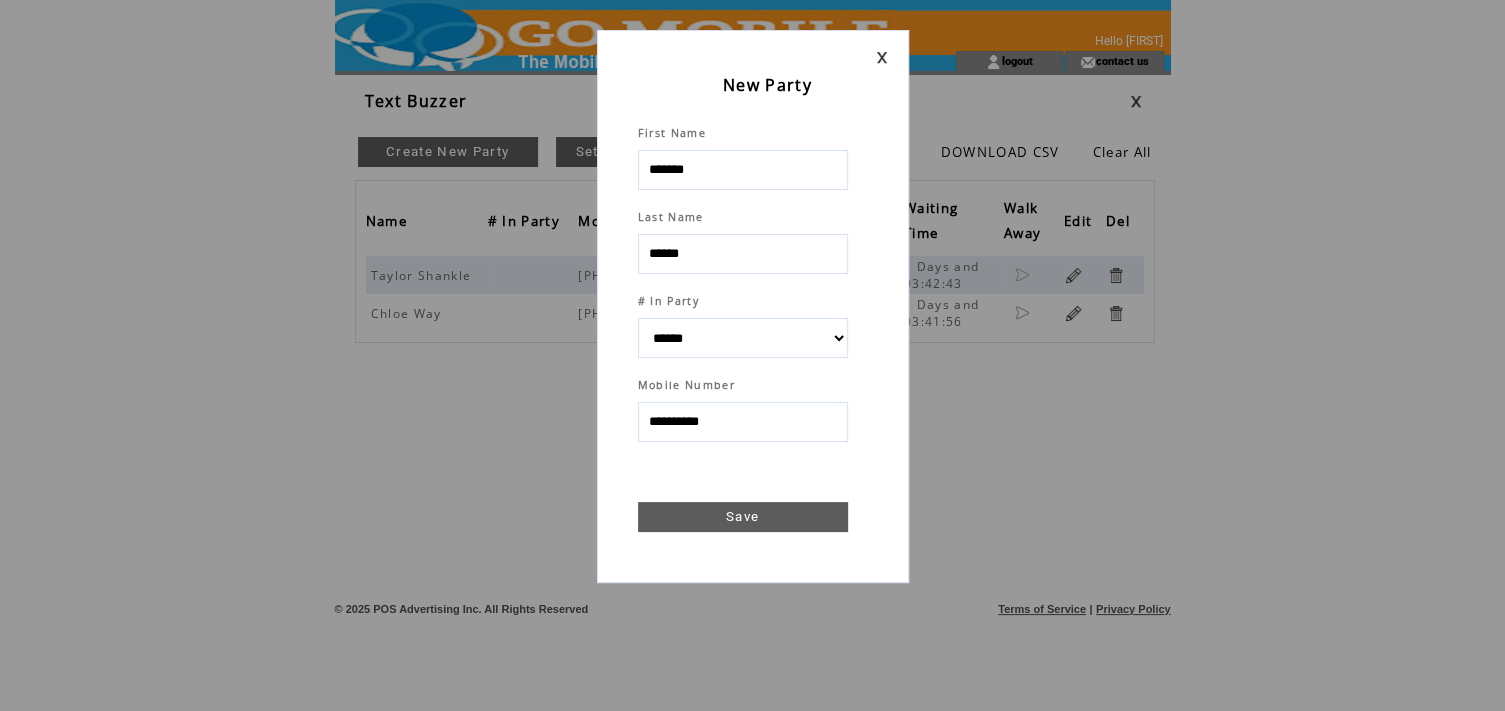 click on "Save" at bounding box center [743, 517] 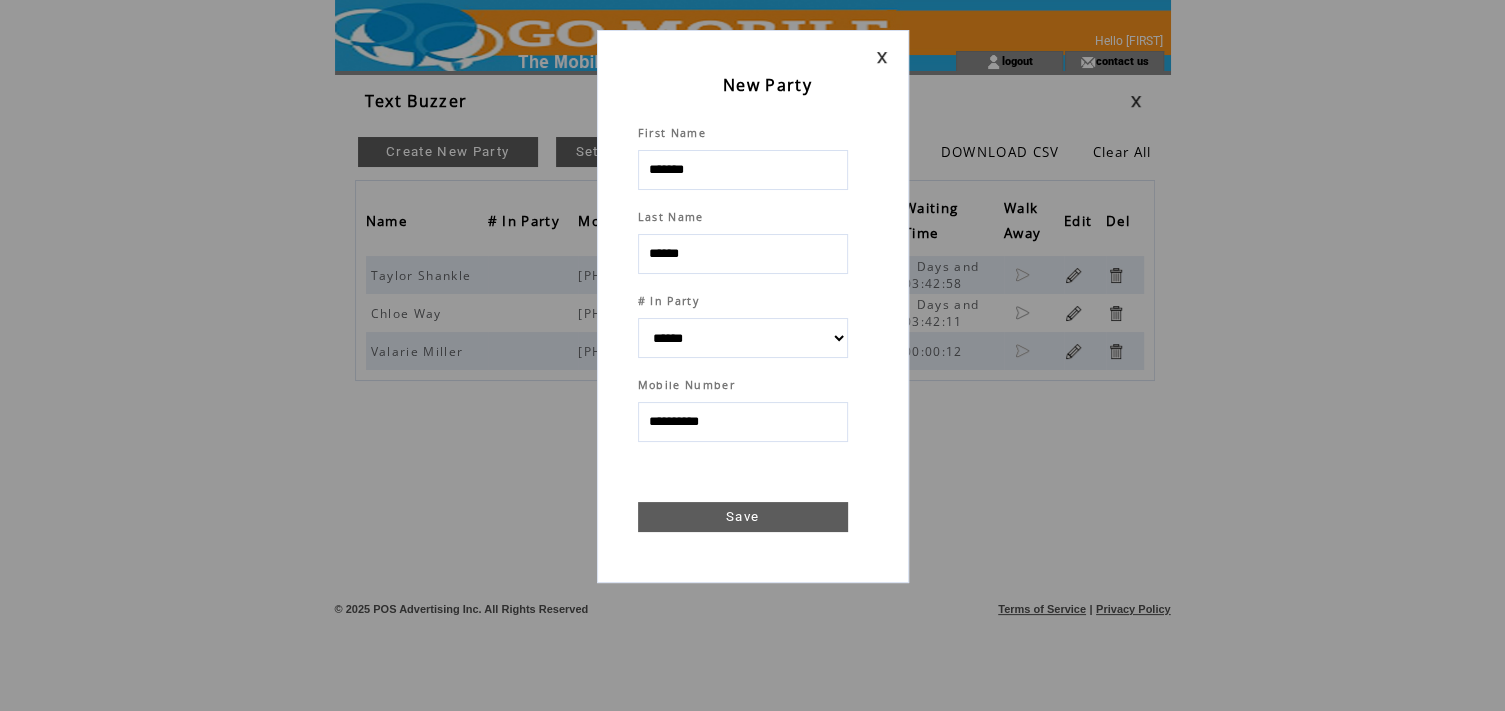 click on "Save" at bounding box center [743, 517] 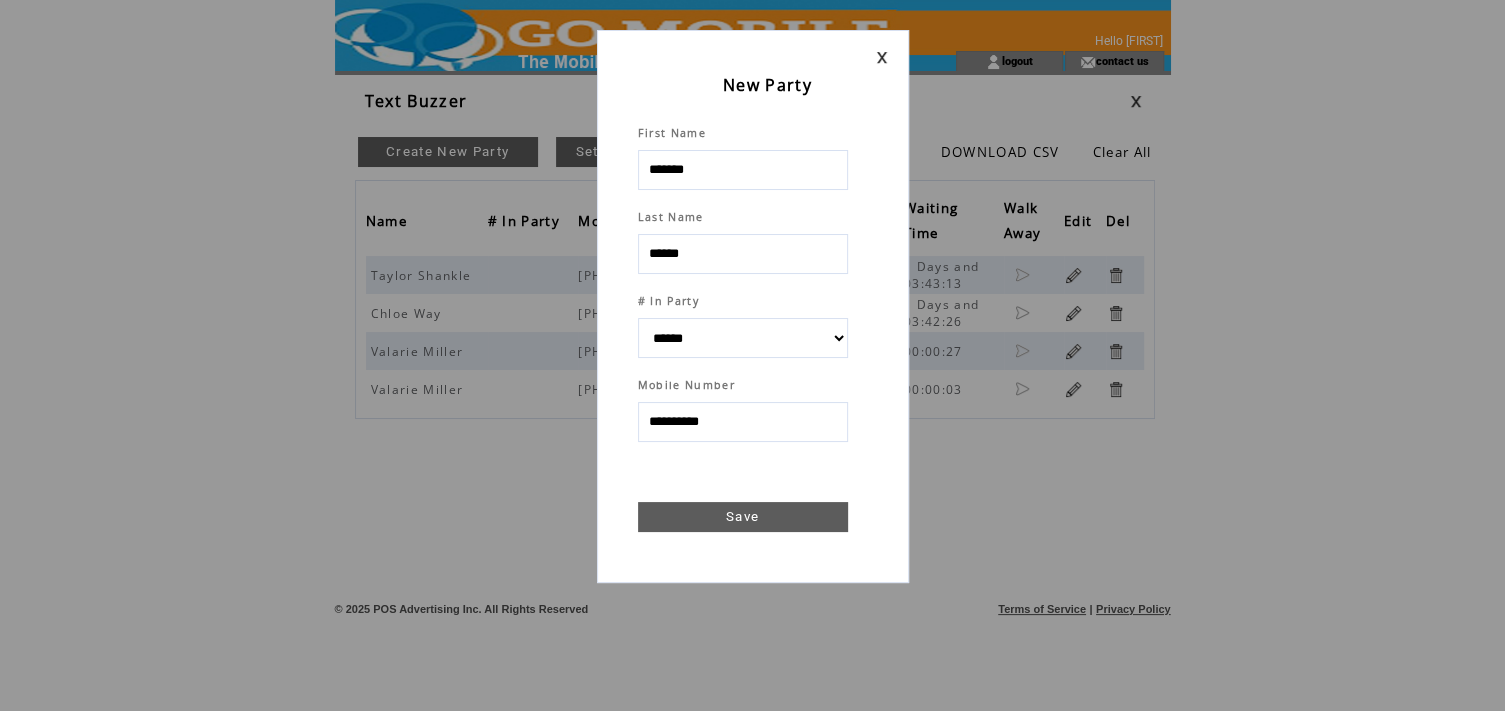 click at bounding box center [882, 57] 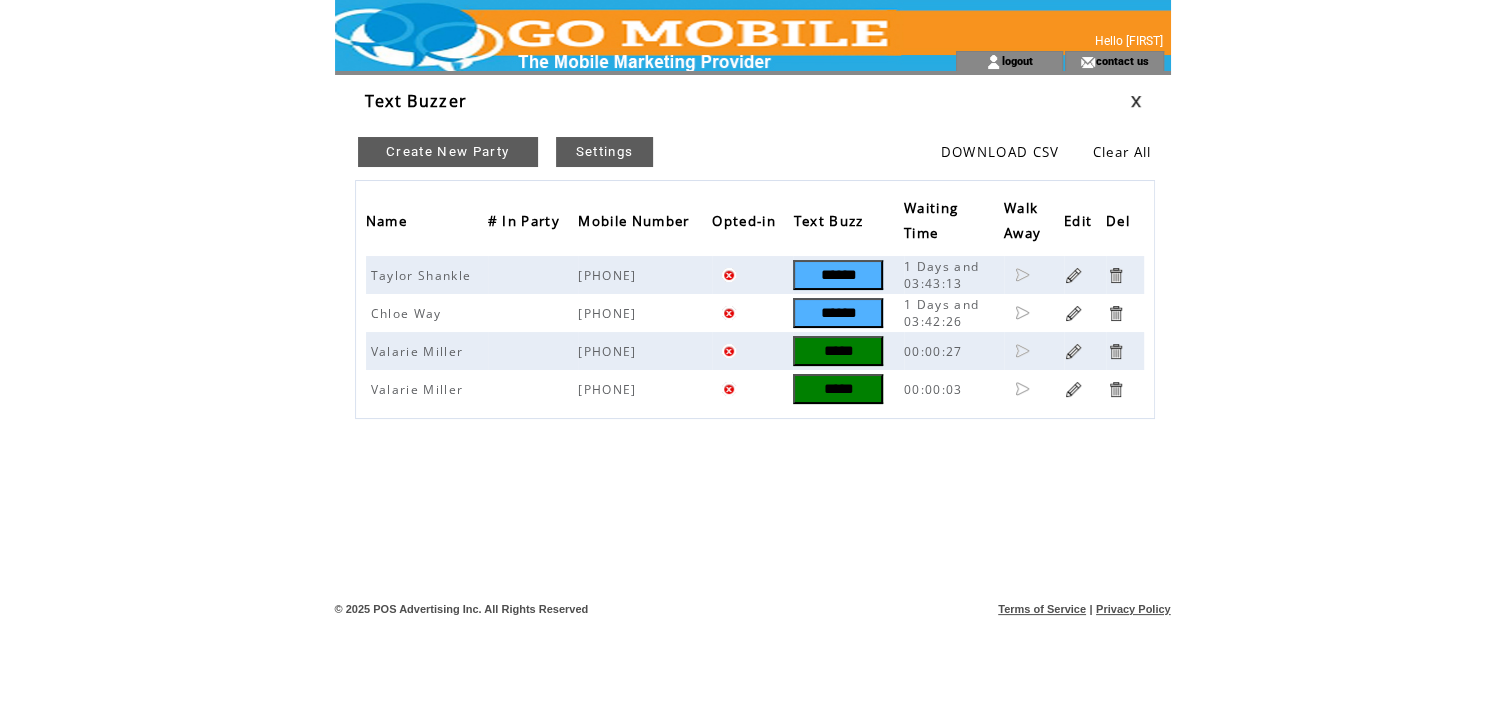 click on "*****" at bounding box center [838, 389] 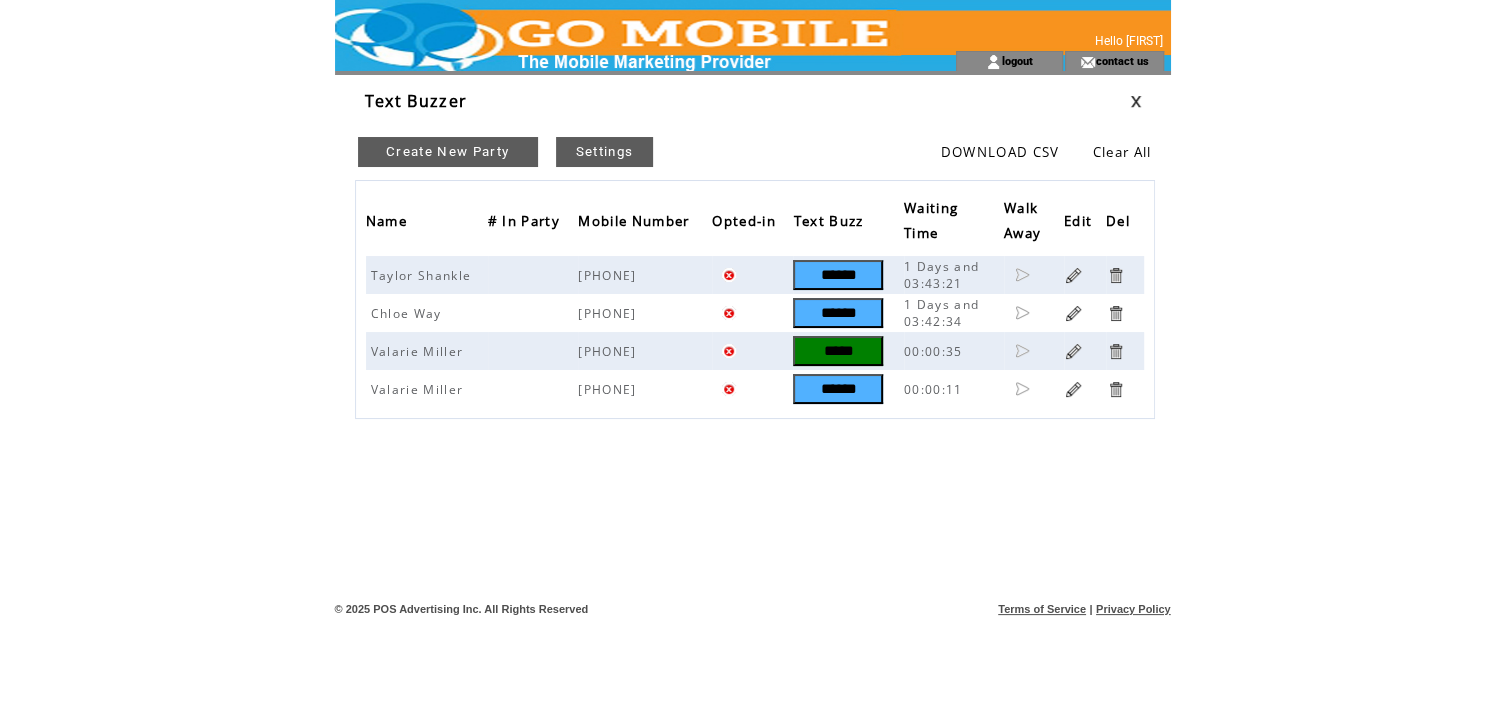 click on "Create New Party" at bounding box center [448, 152] 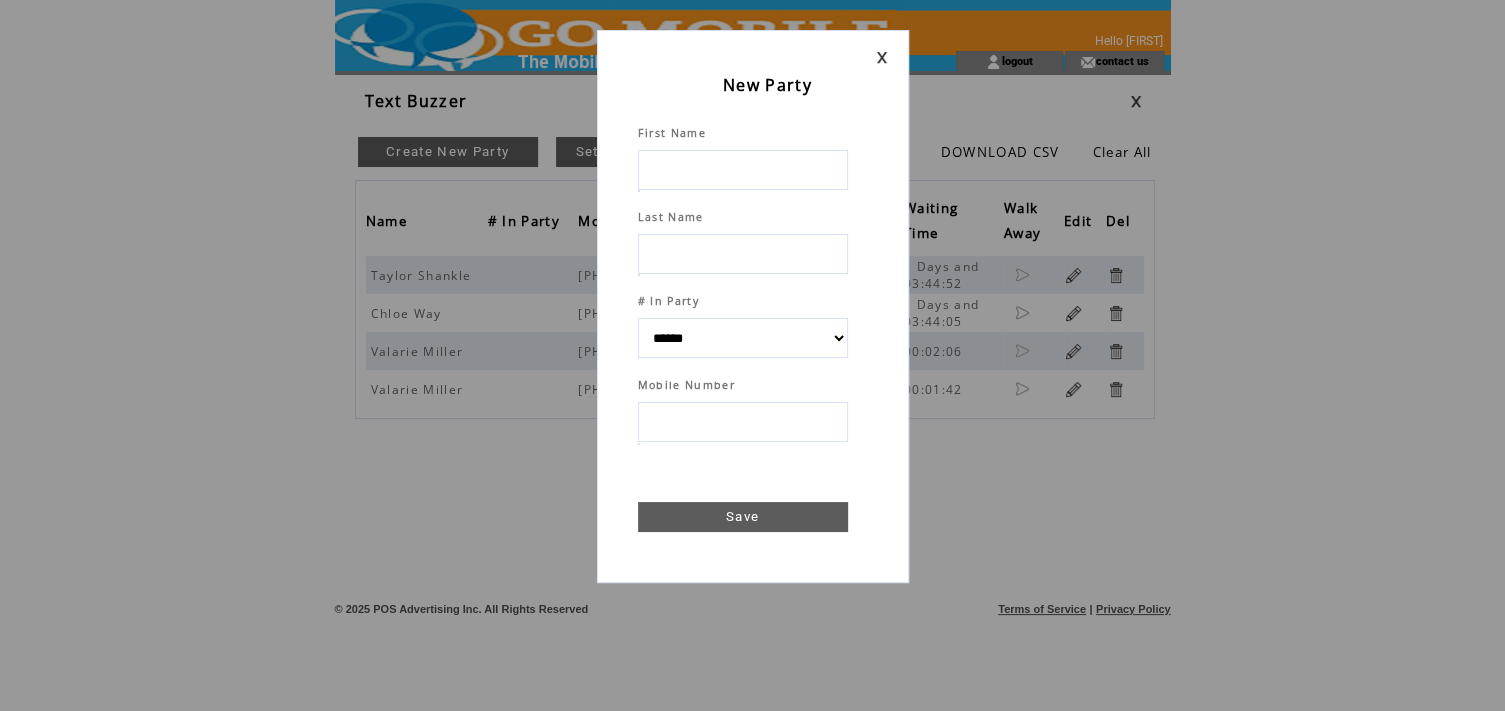 click at bounding box center (743, 170) 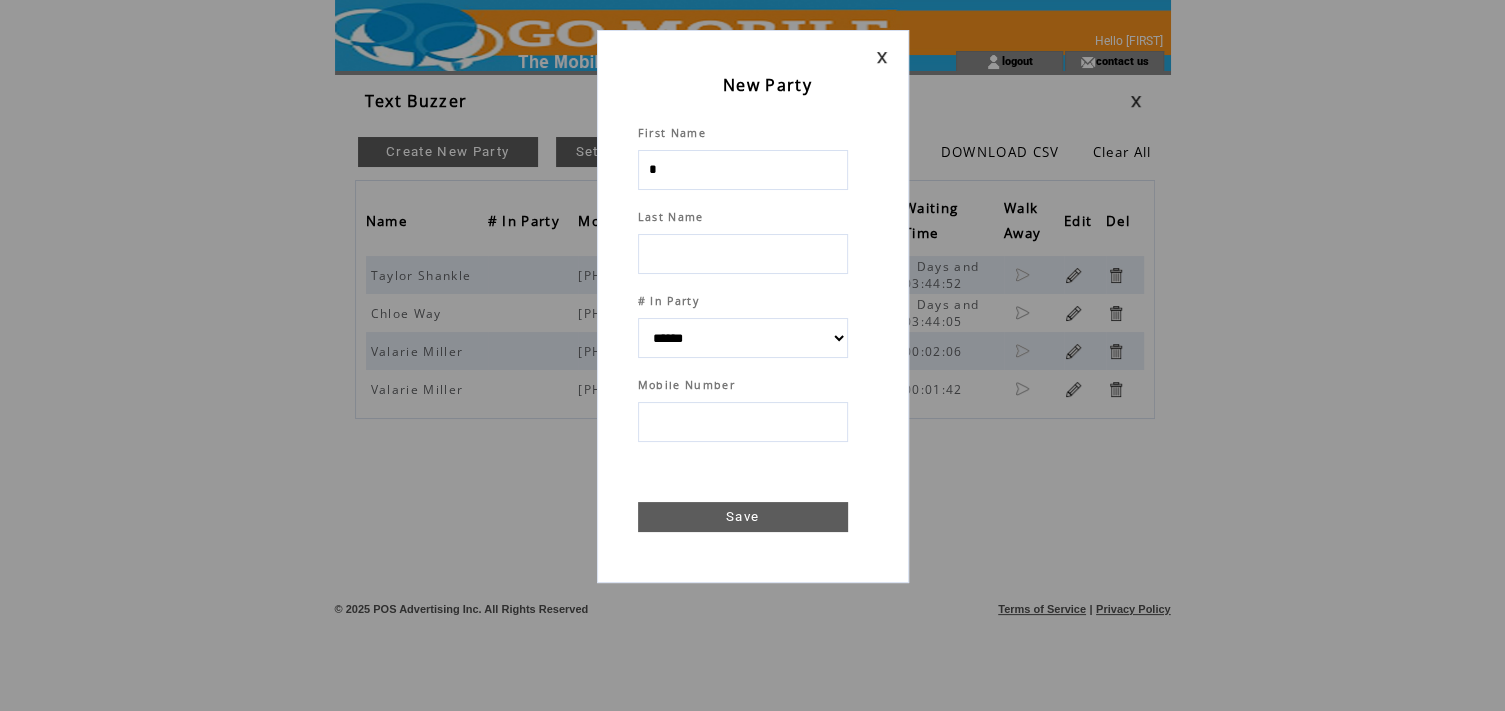 type on "**" 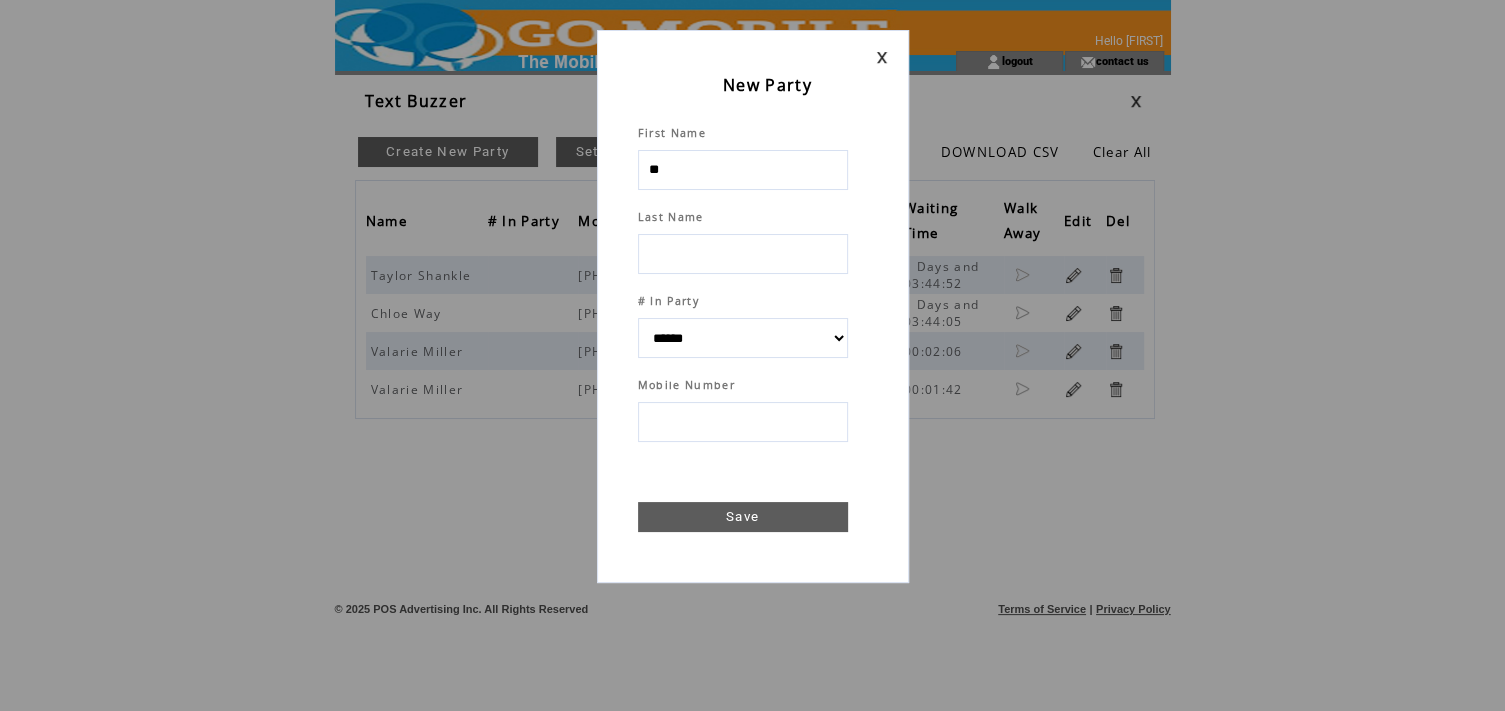 select 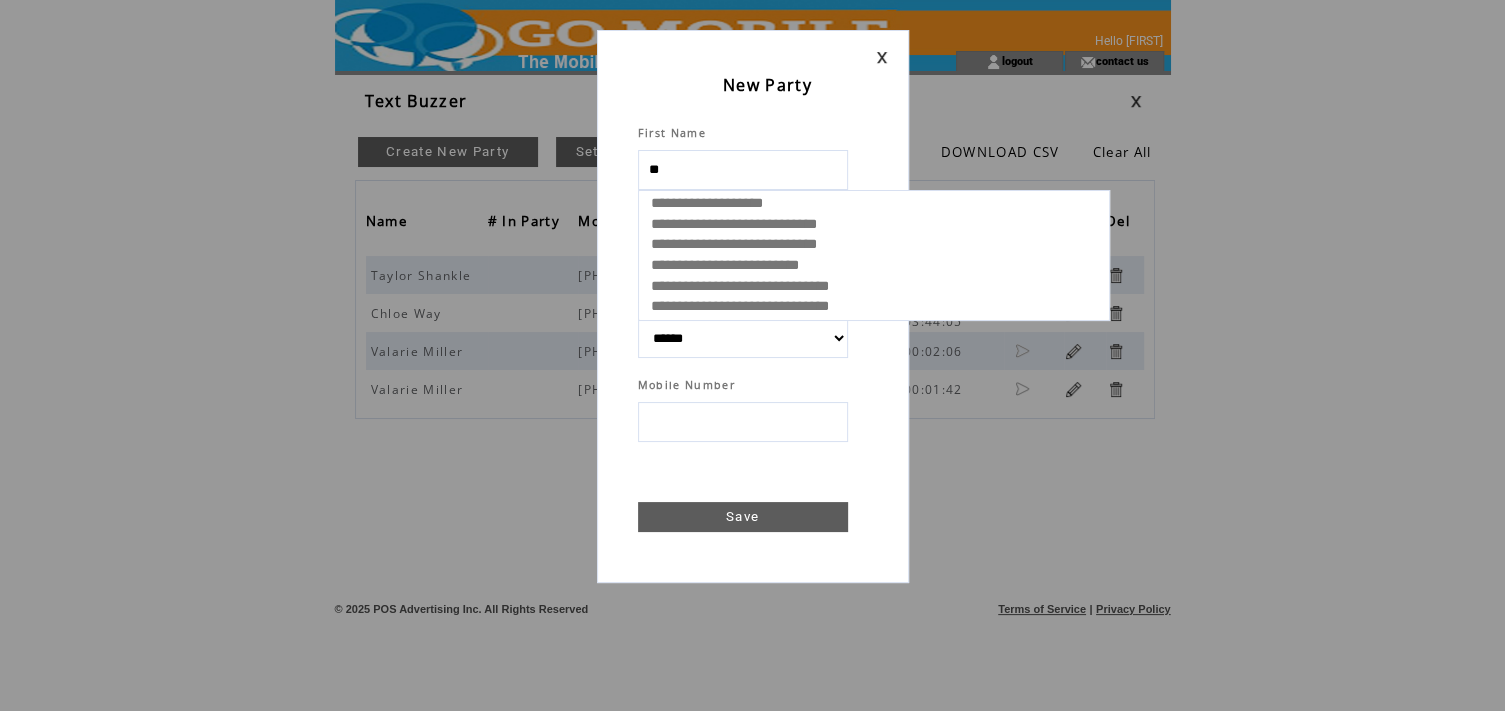 type on "***" 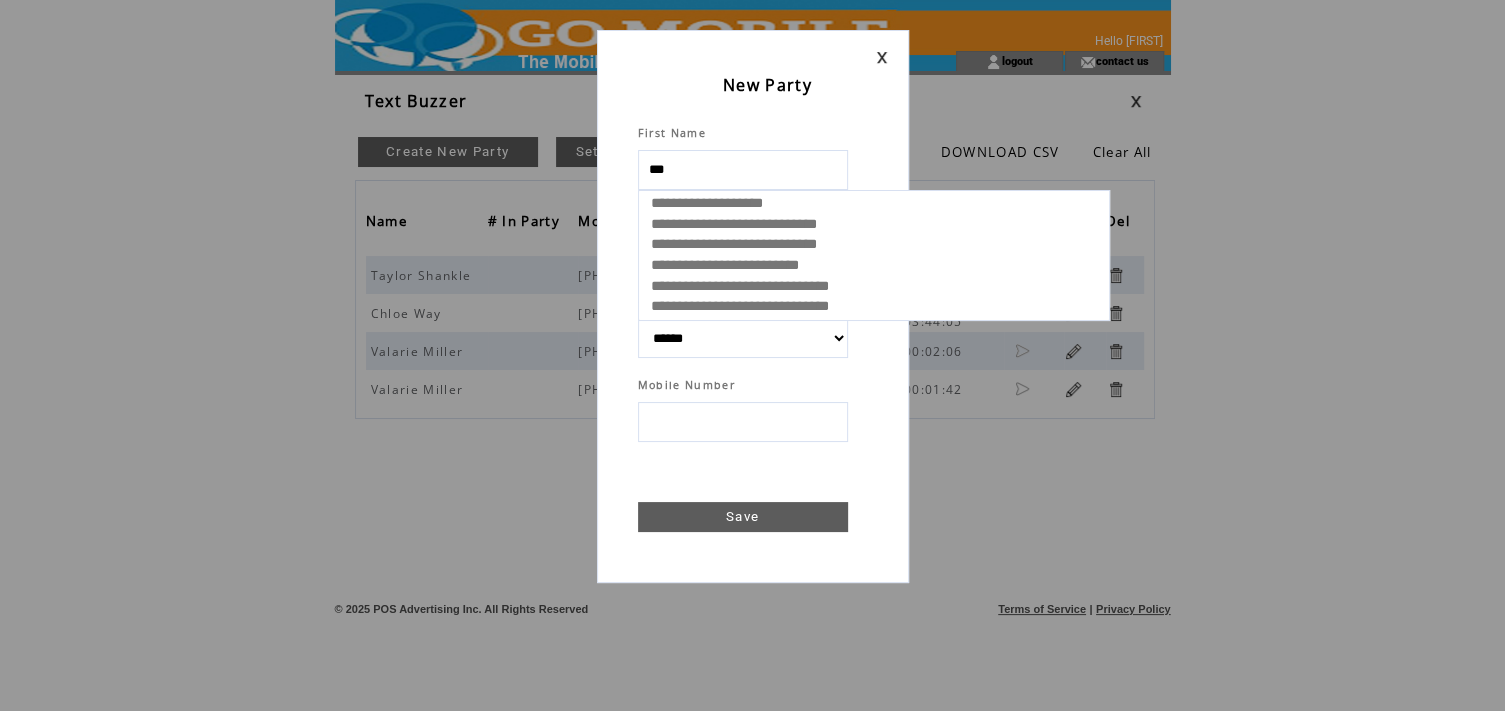 select 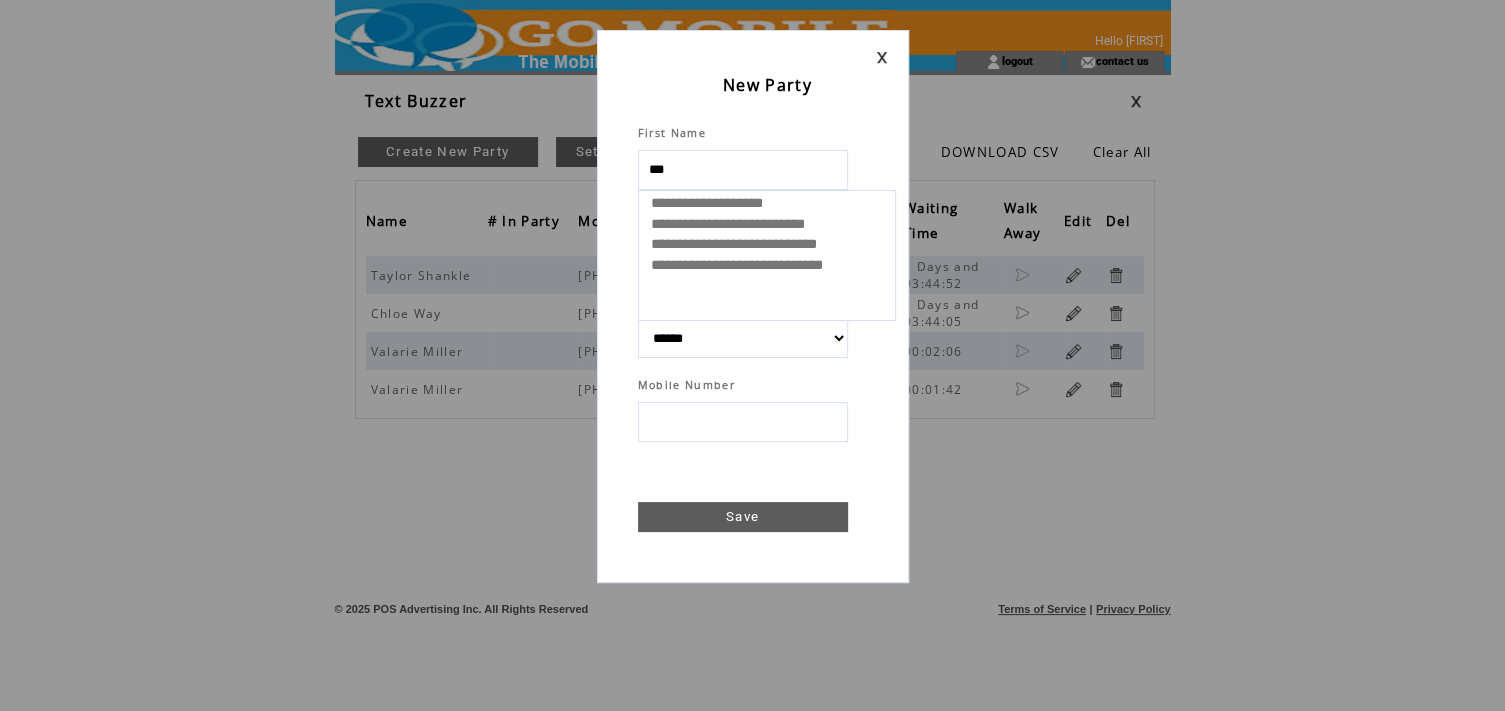 type on "****" 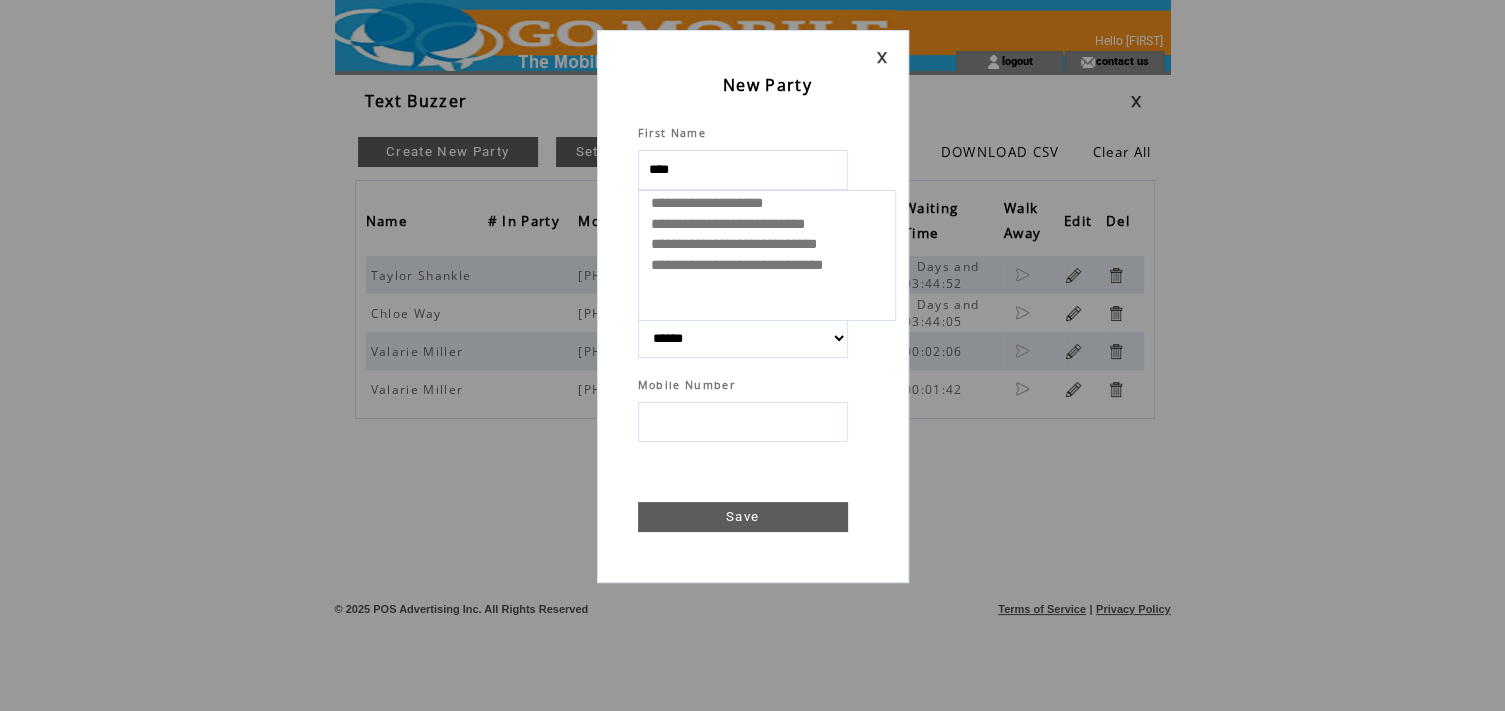 select 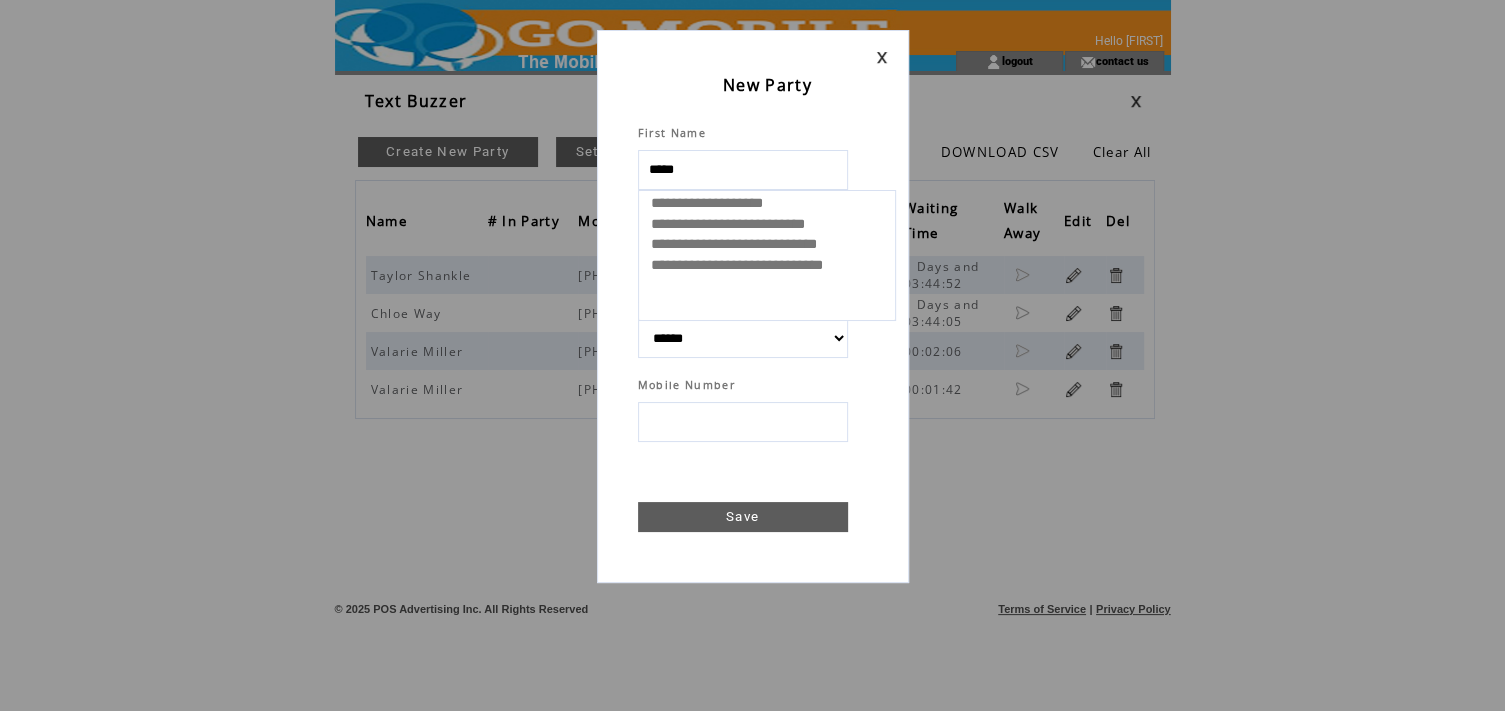 select 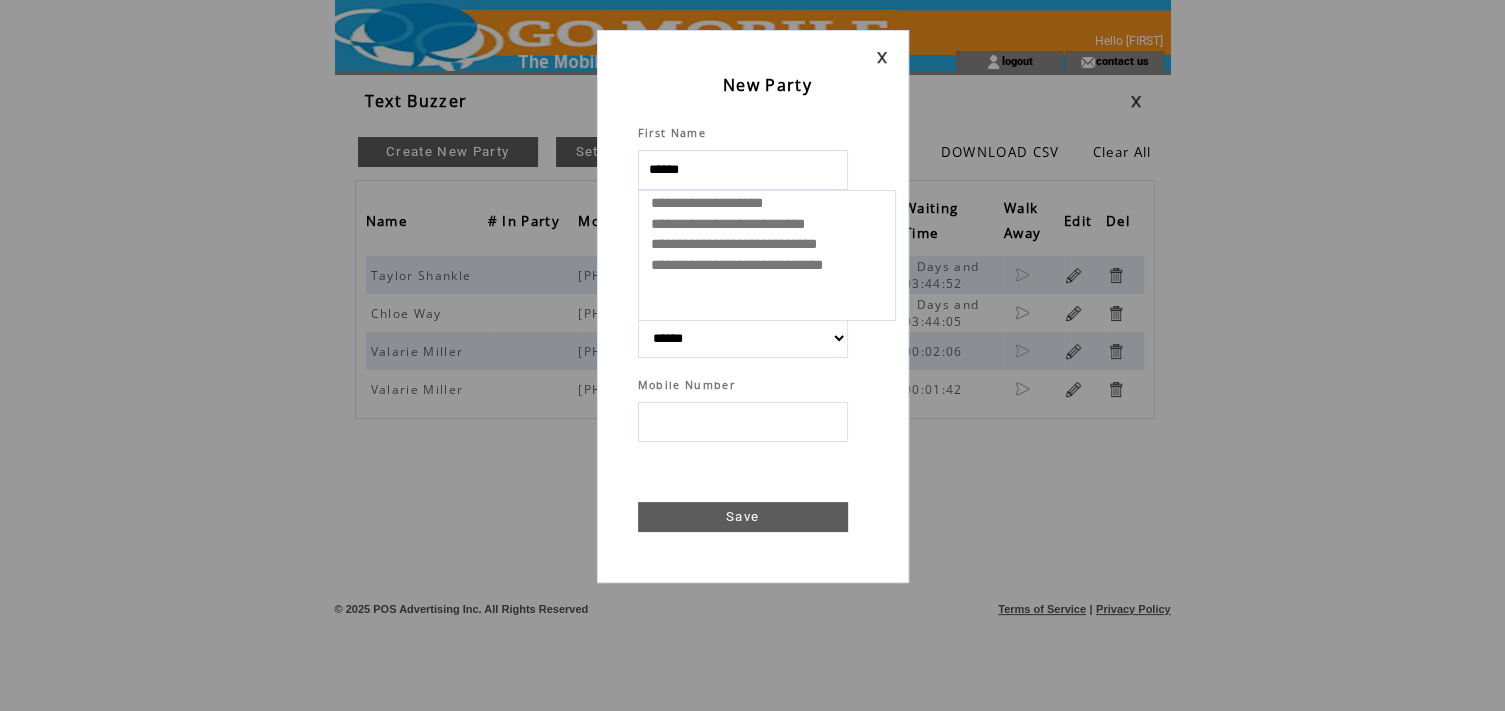 type on "*******" 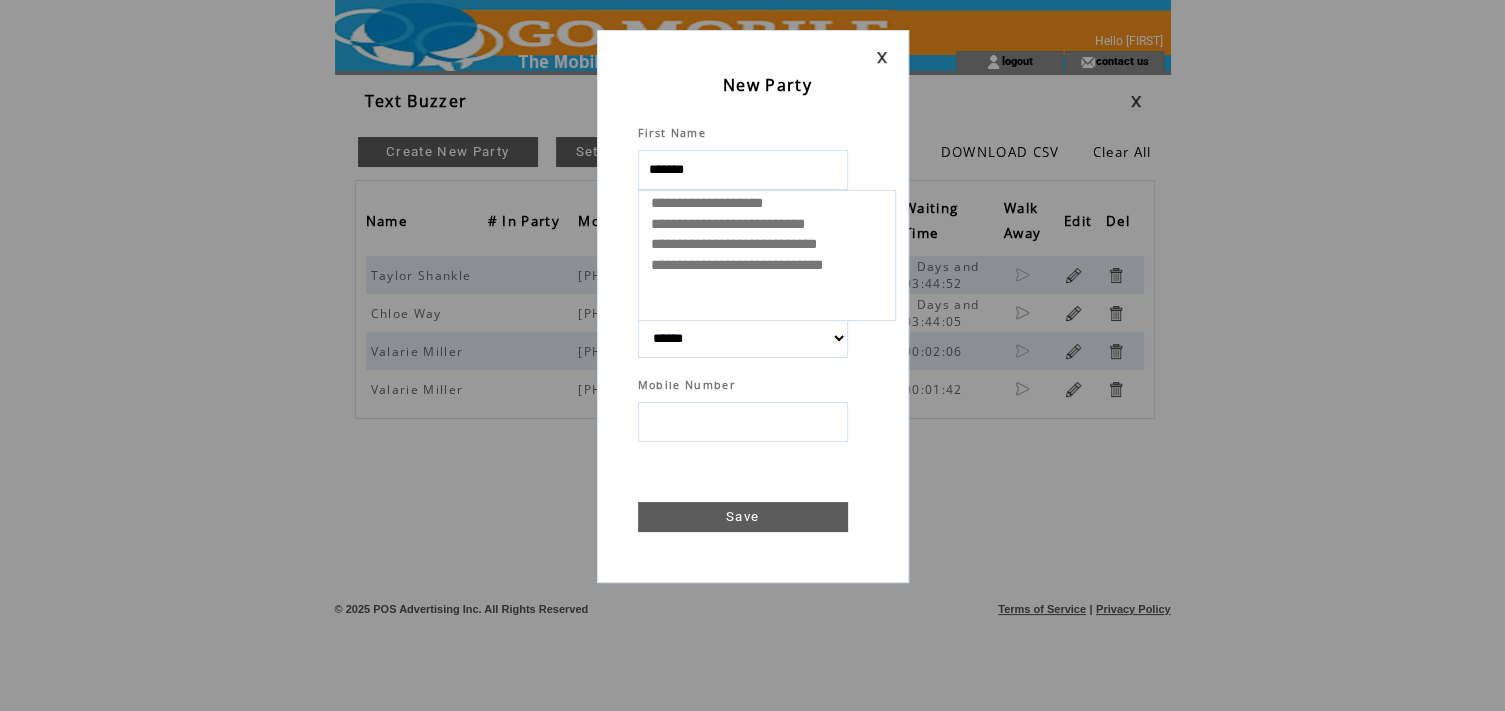 select 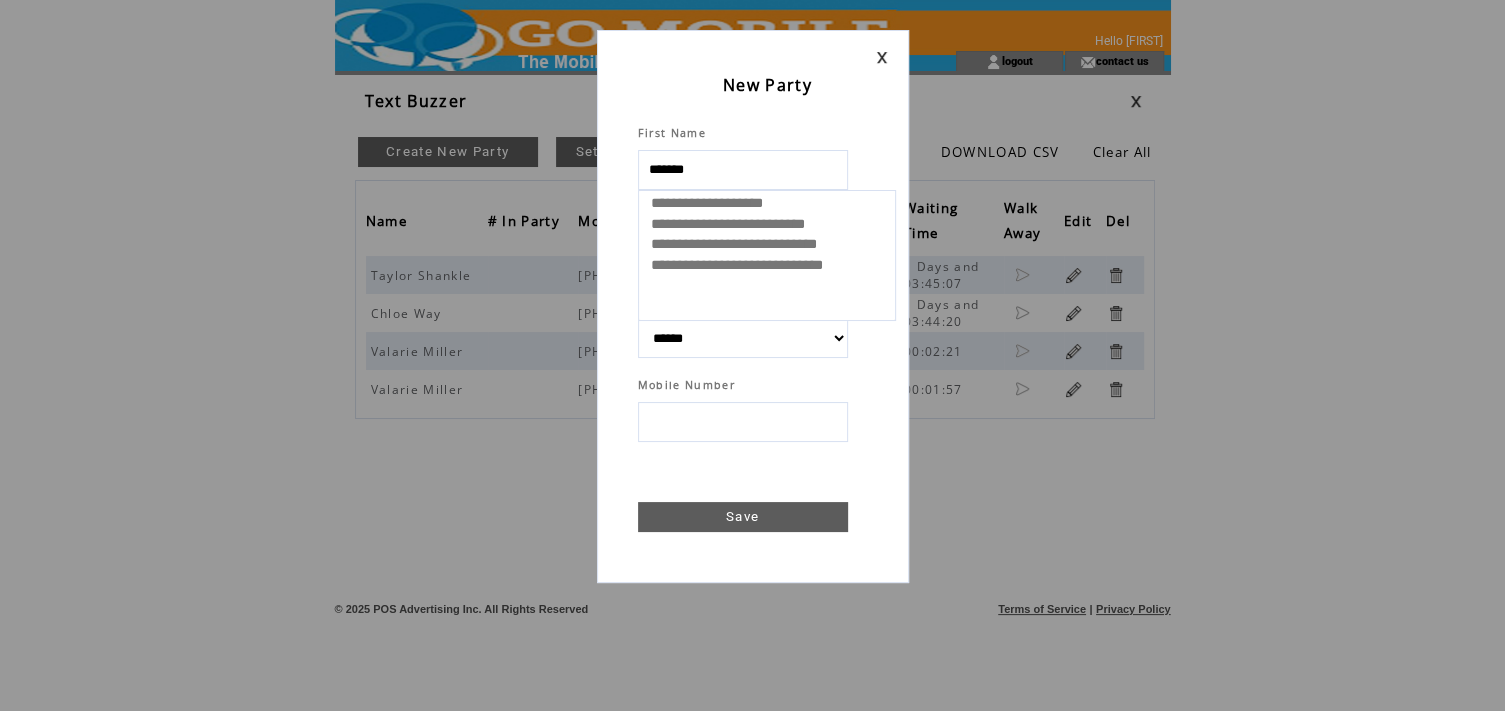 select 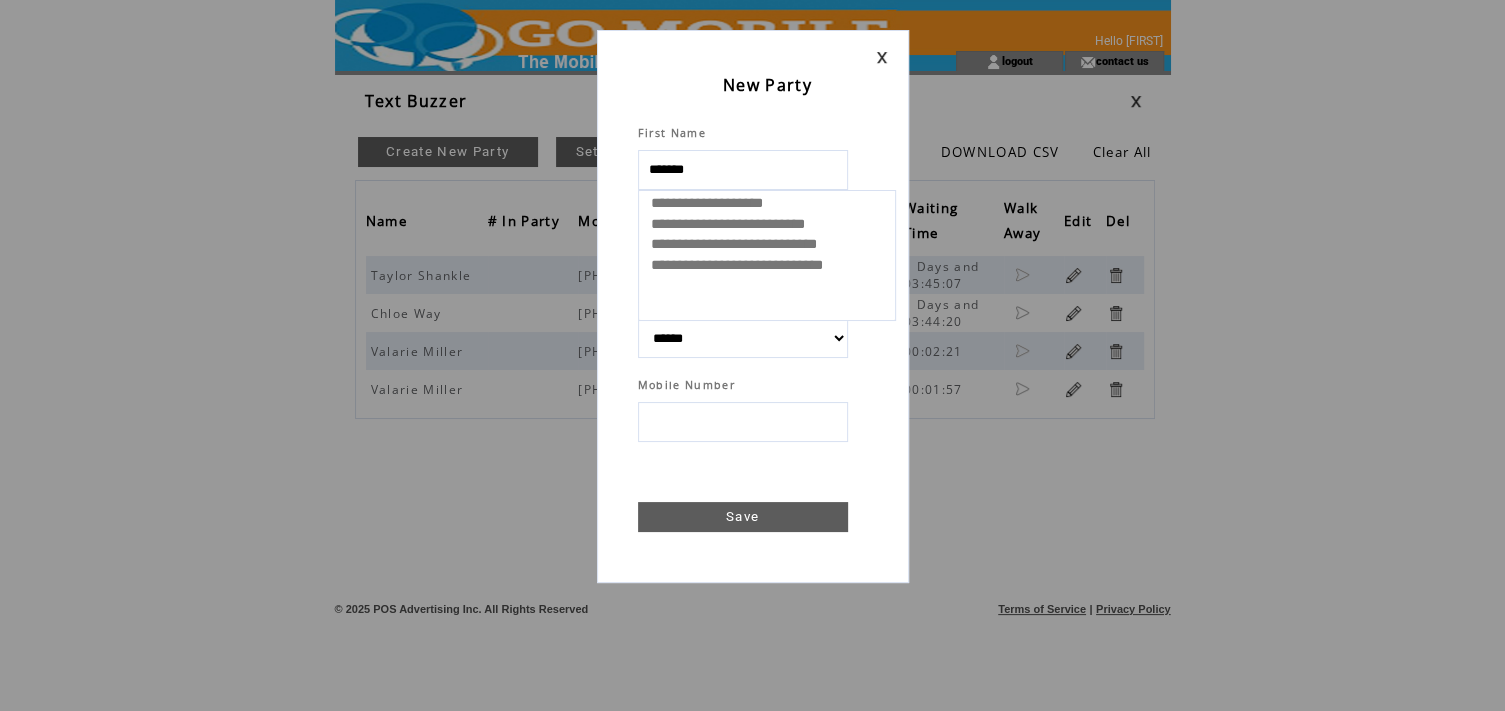 click on "**********" at bounding box center [772, 247] 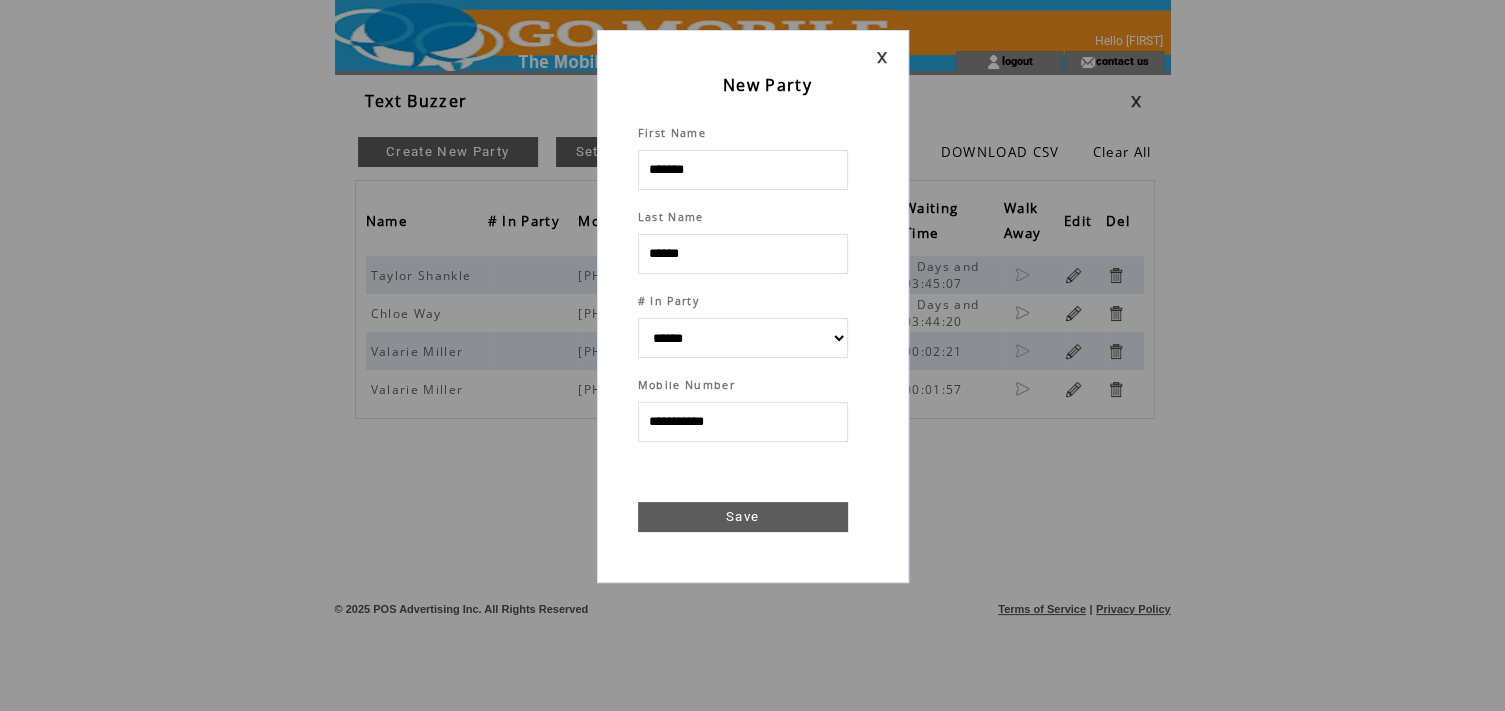 click on "Save" at bounding box center (743, 517) 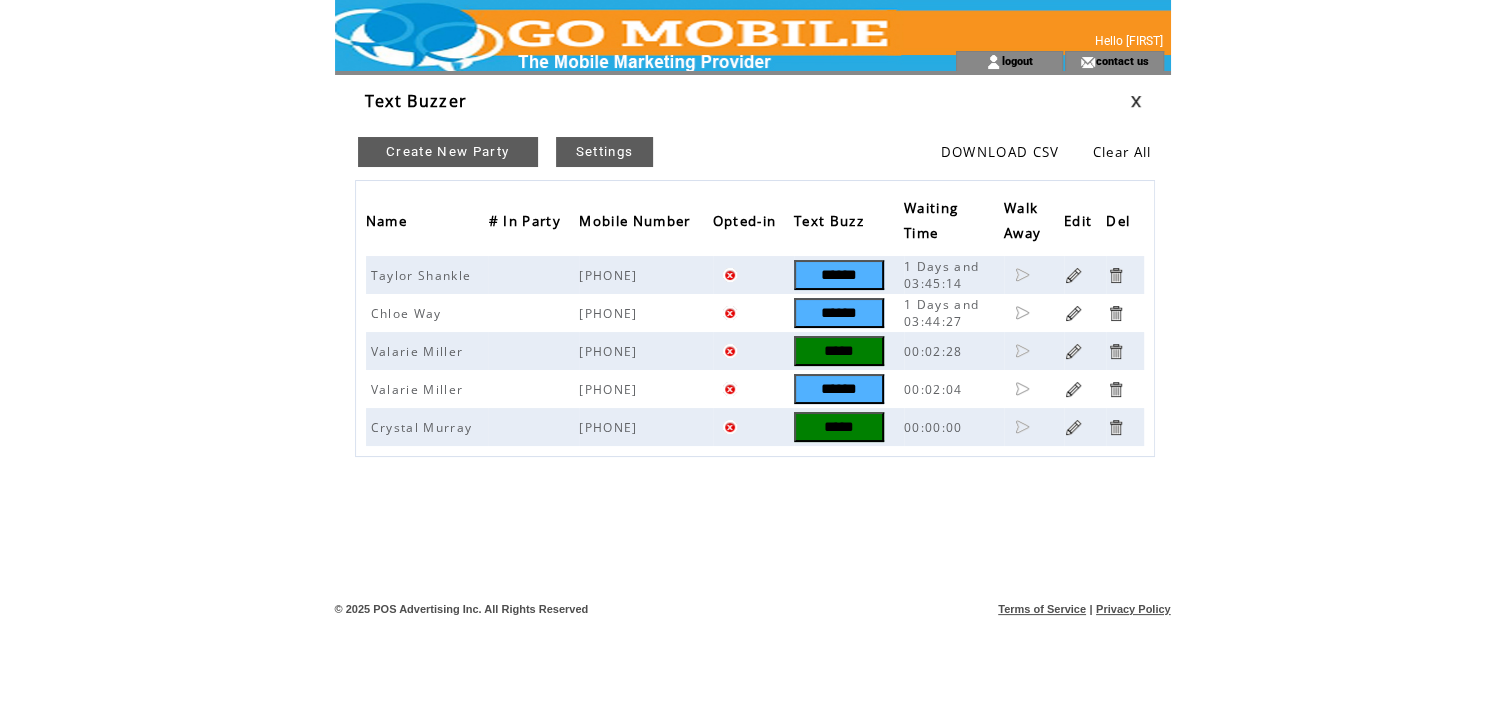 click on "*****" at bounding box center [839, 427] 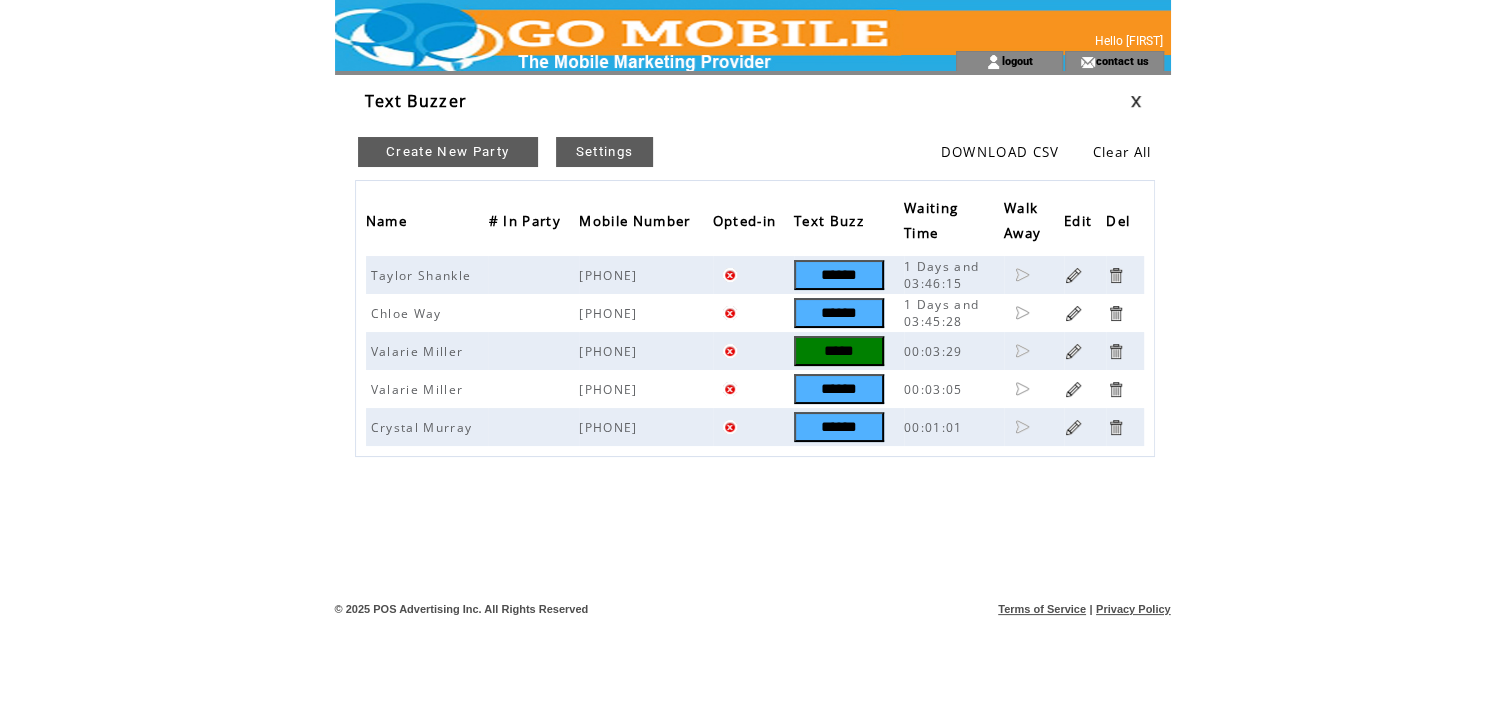 click on "Create New Party" at bounding box center (448, 152) 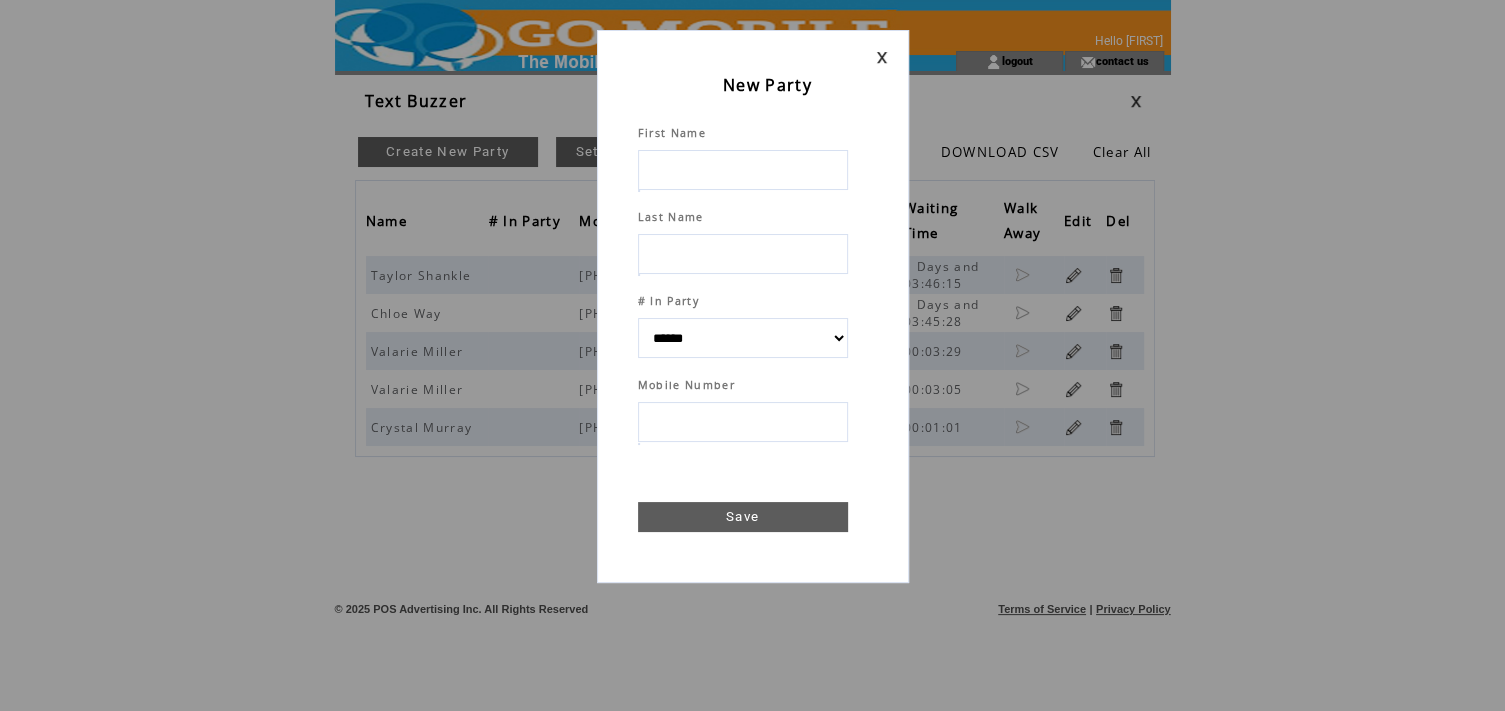 click at bounding box center (743, 170) 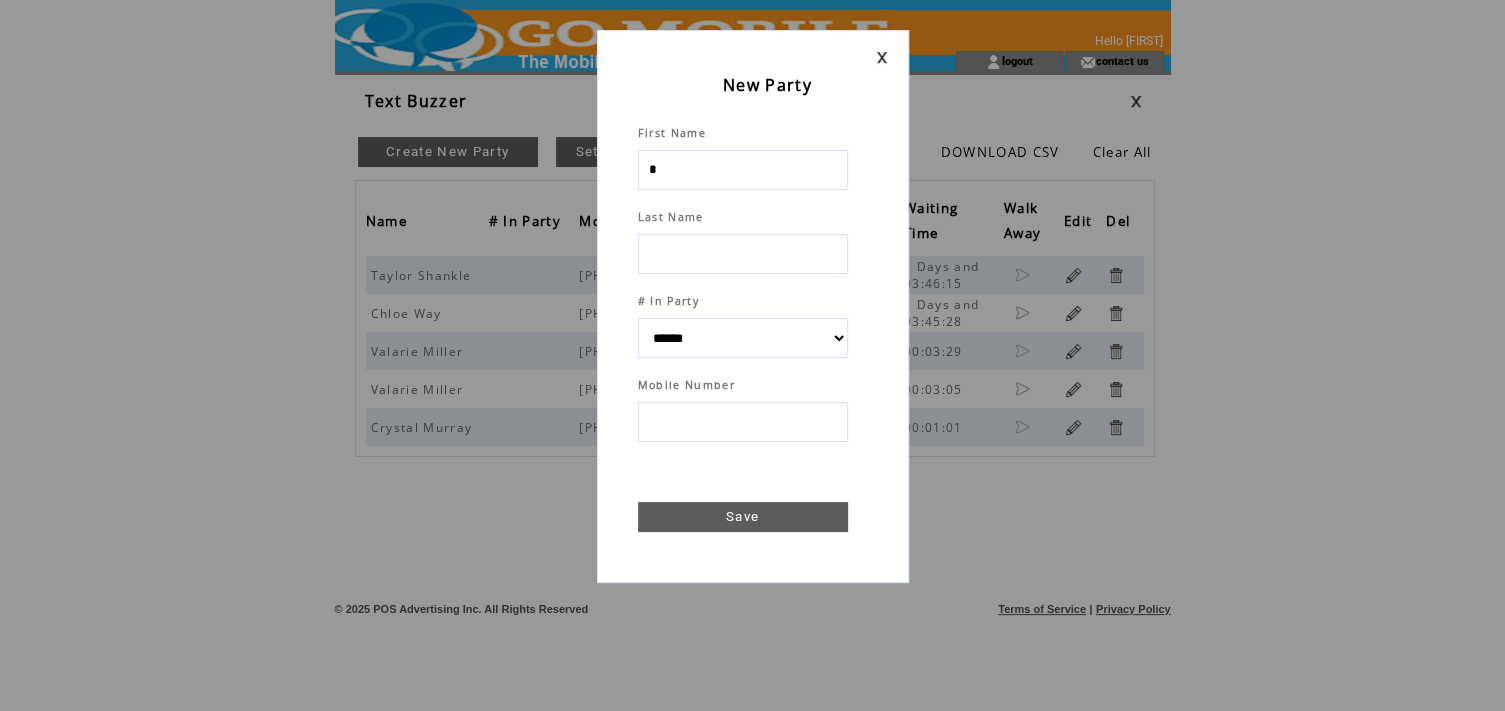 type on "**" 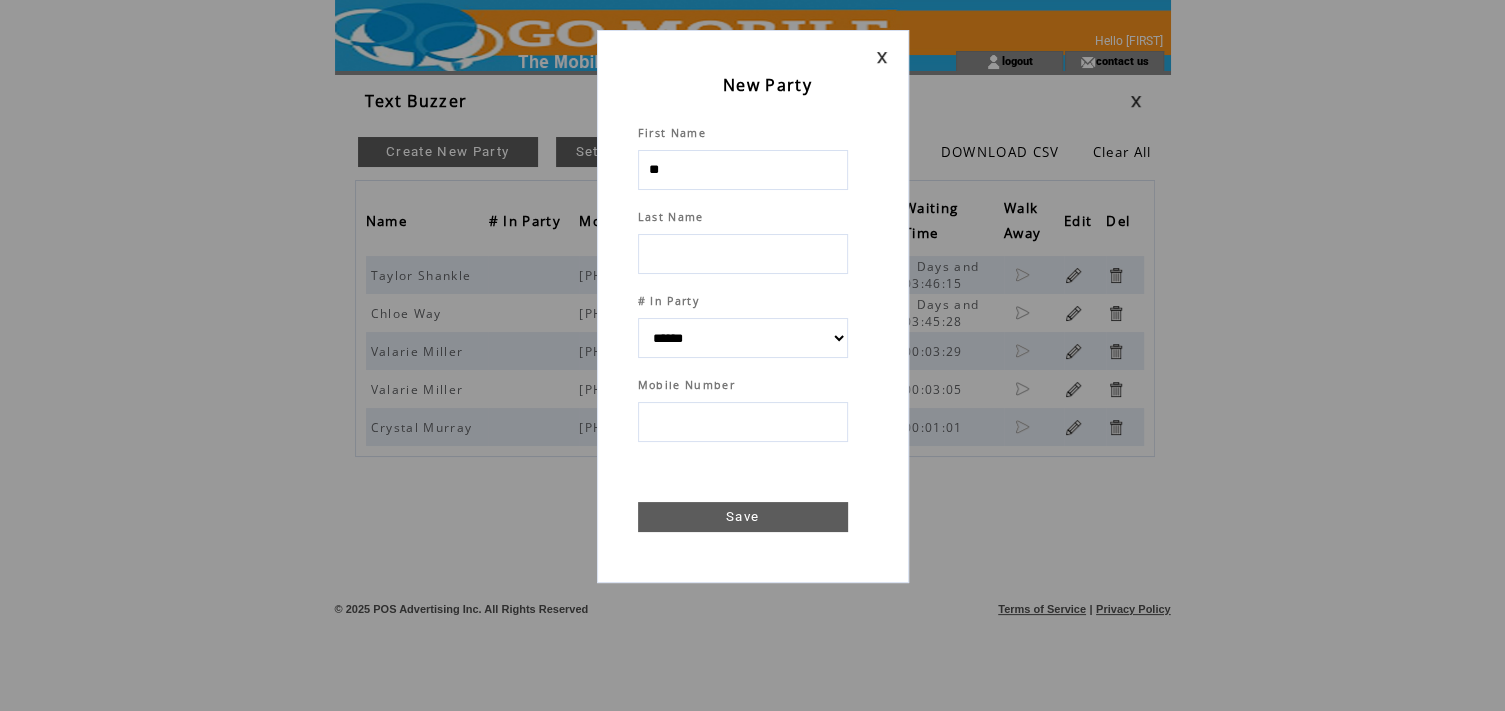 select 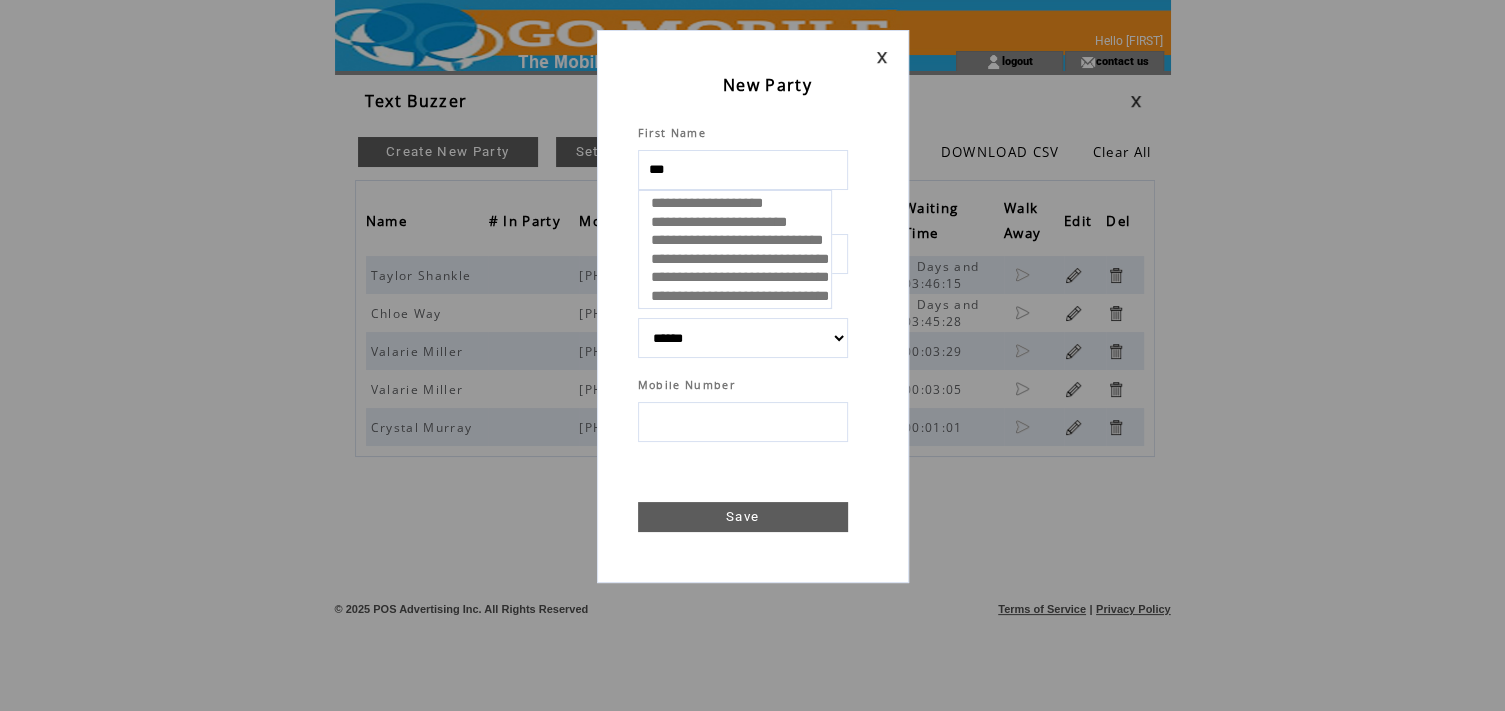 type on "****" 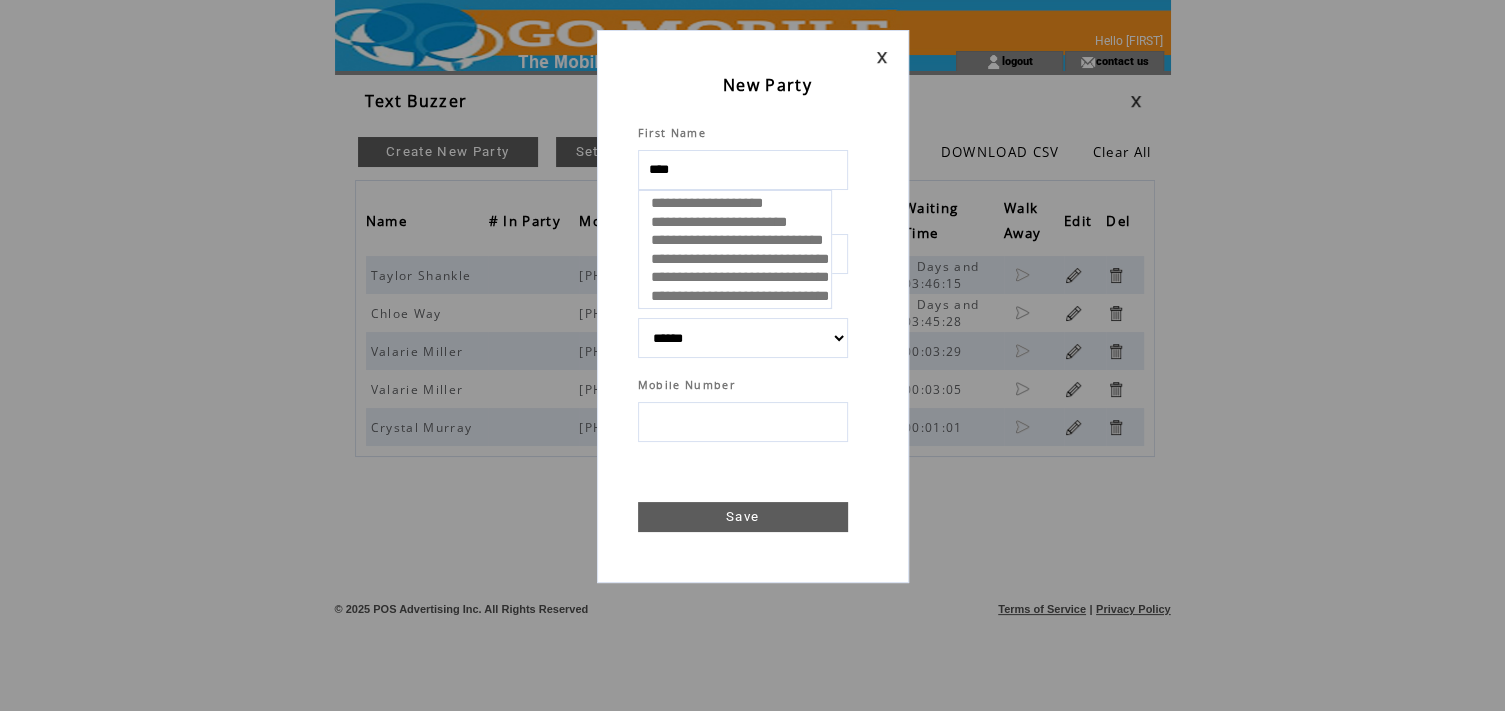 select 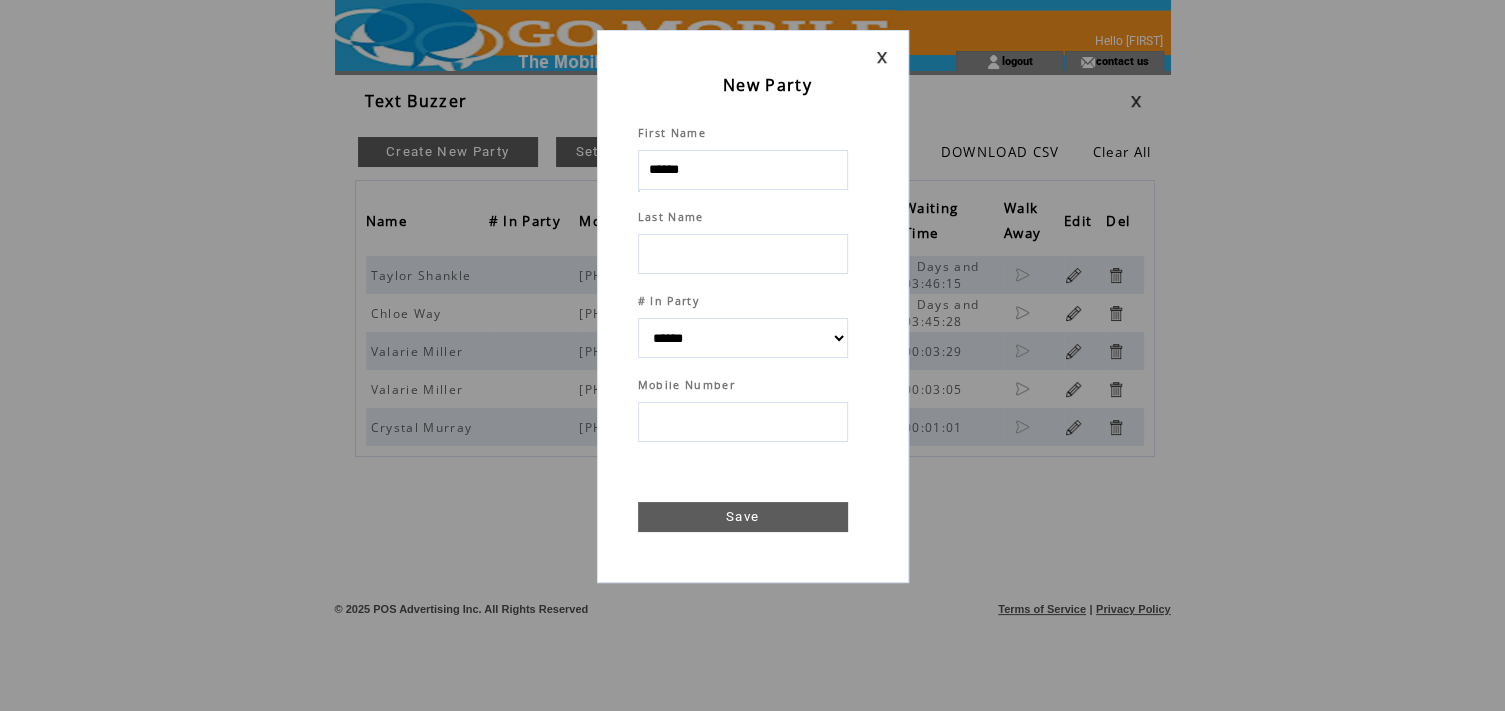 type on "******" 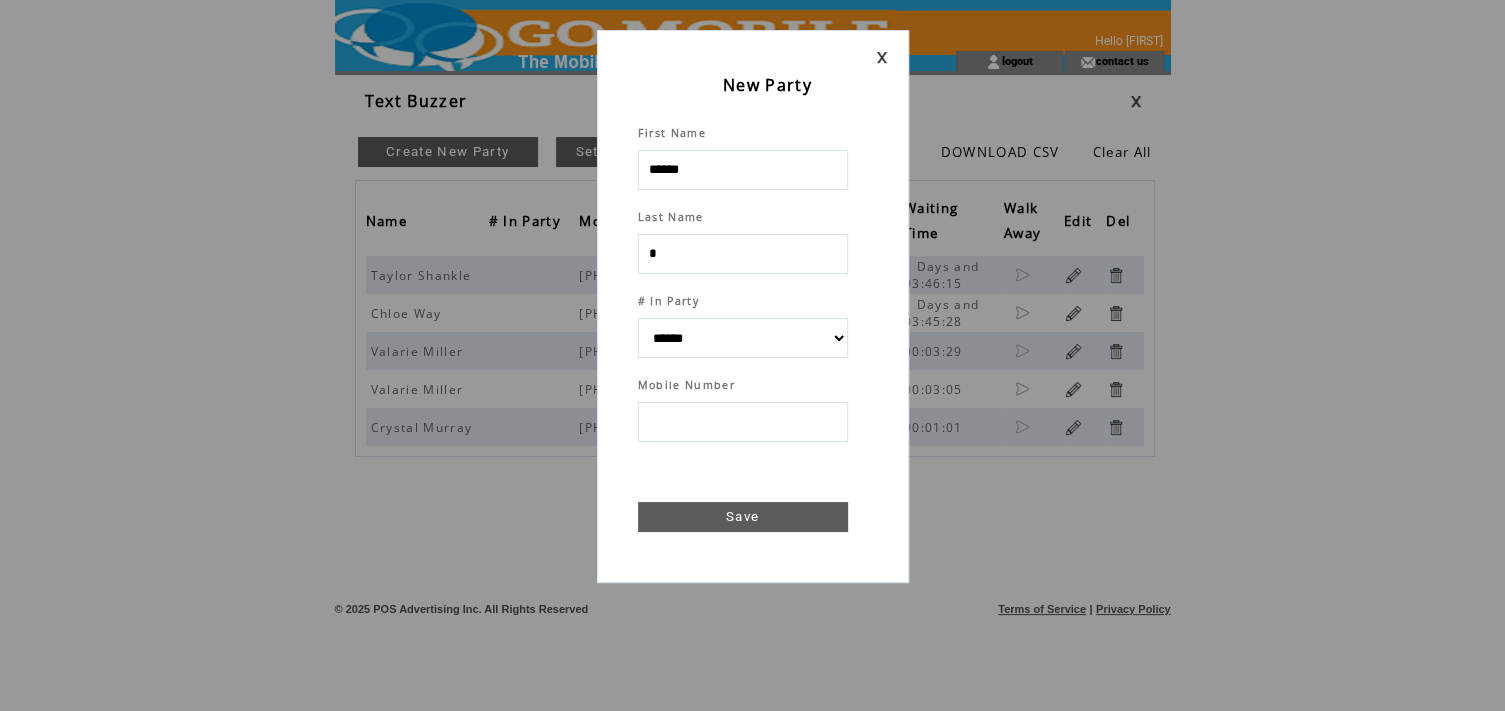 type on "**" 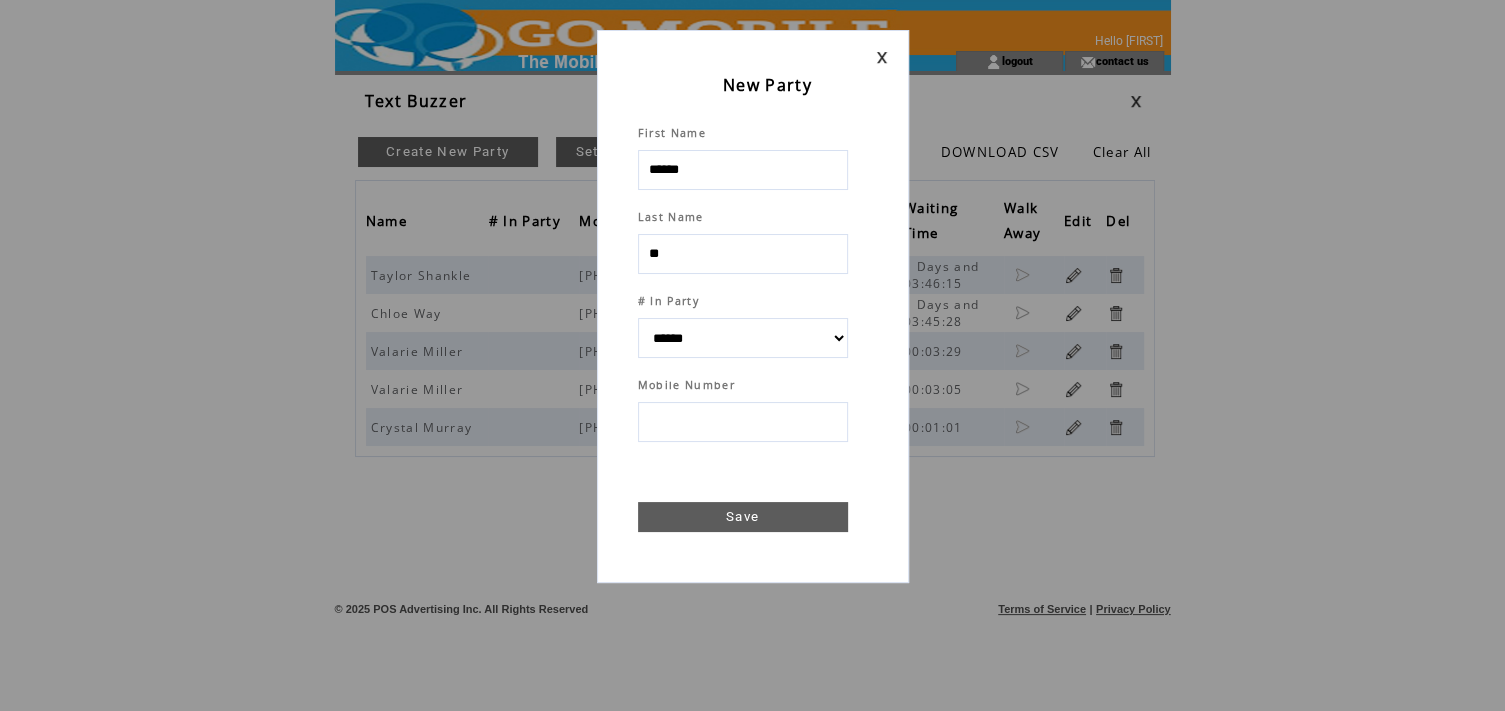 select 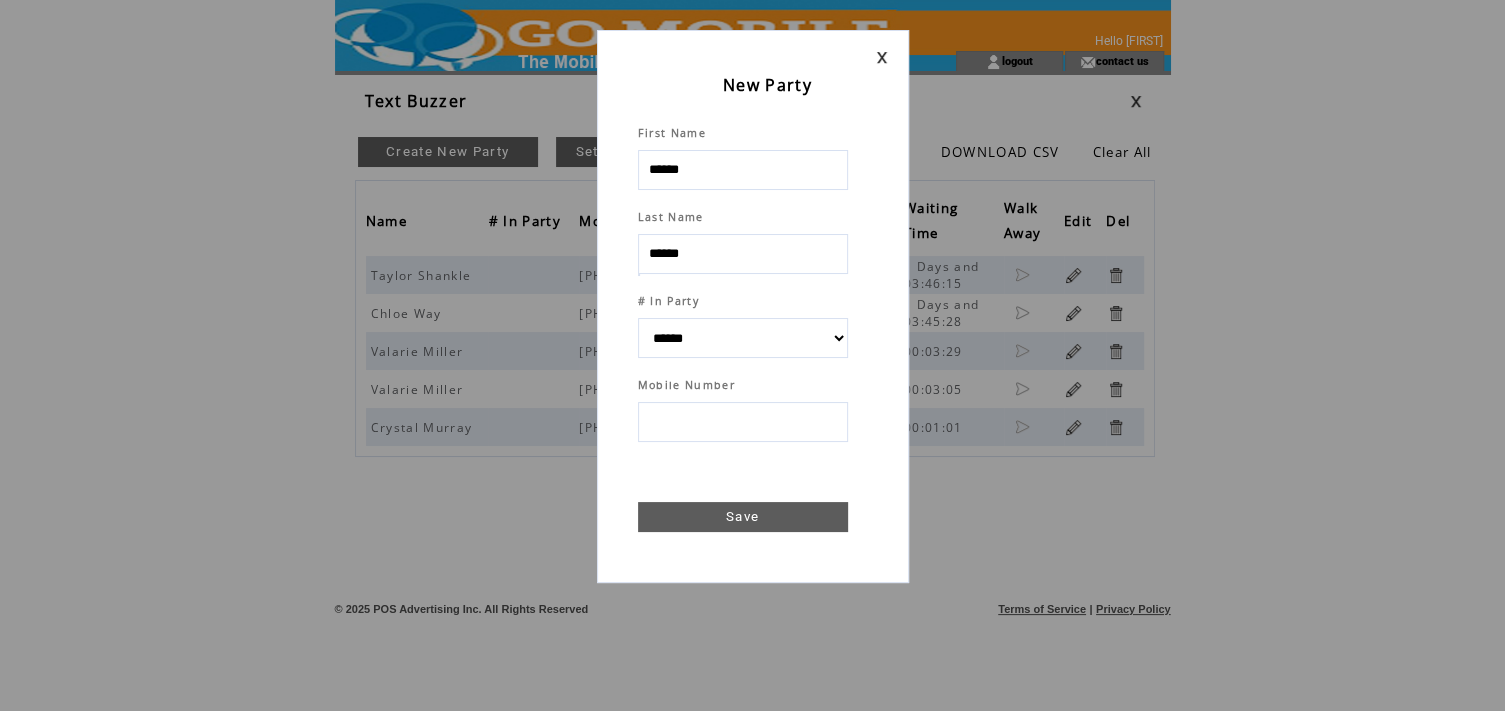 type on "******" 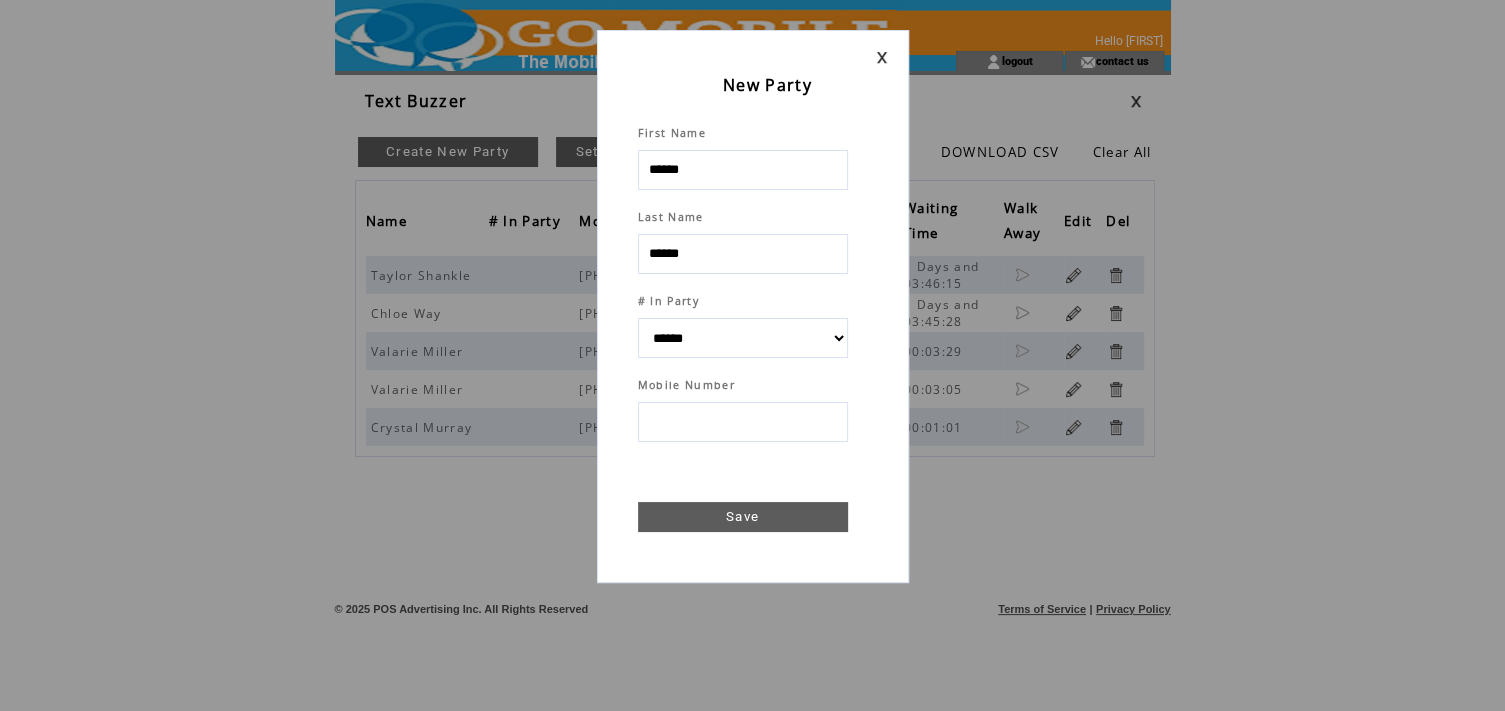 click at bounding box center (743, 422) 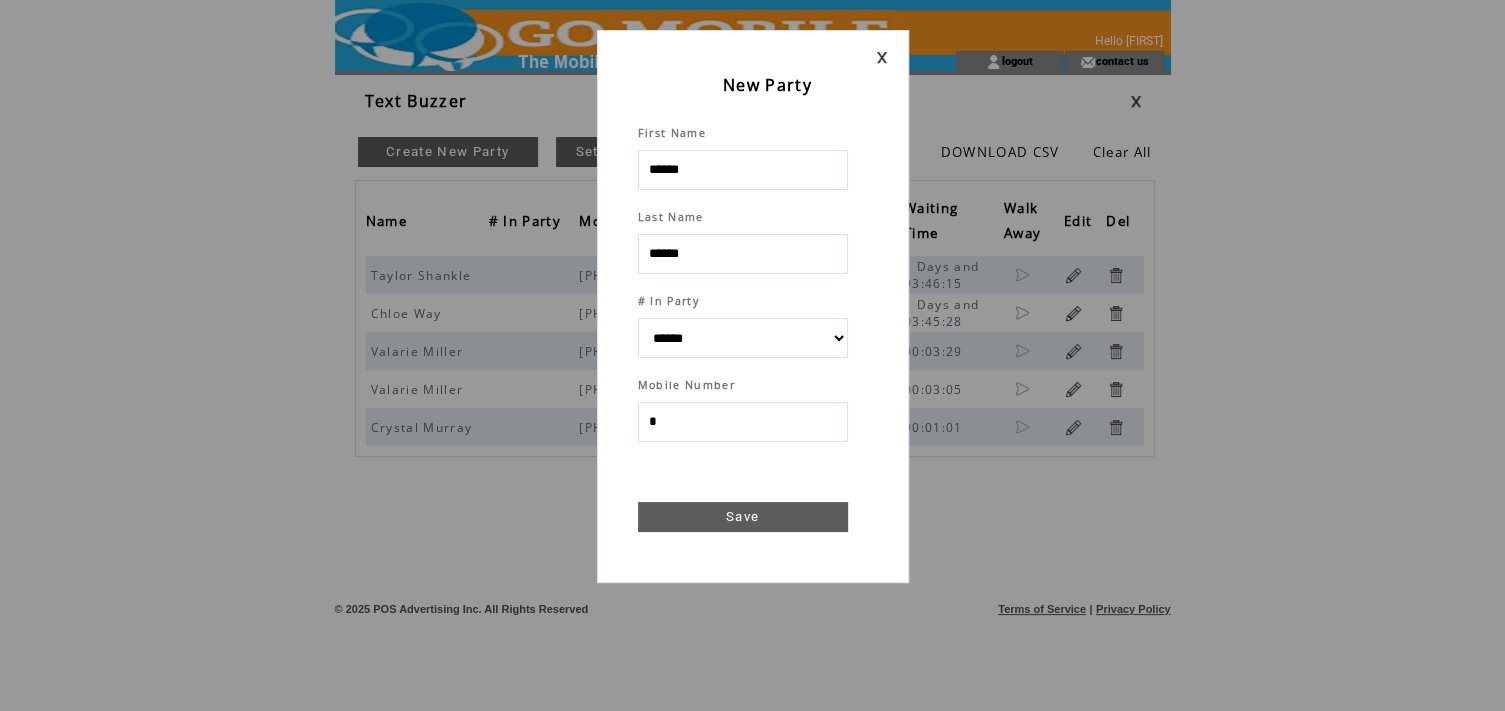 type on "**" 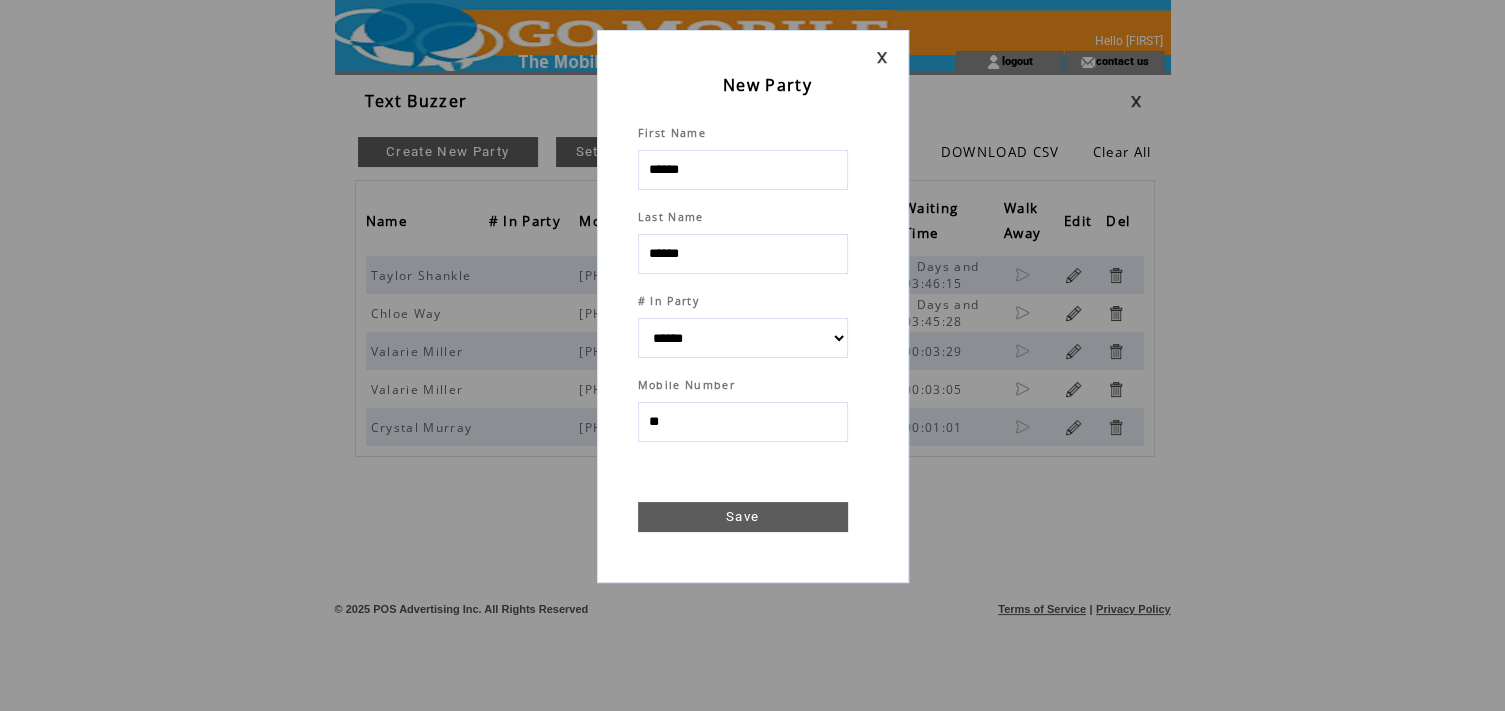 select 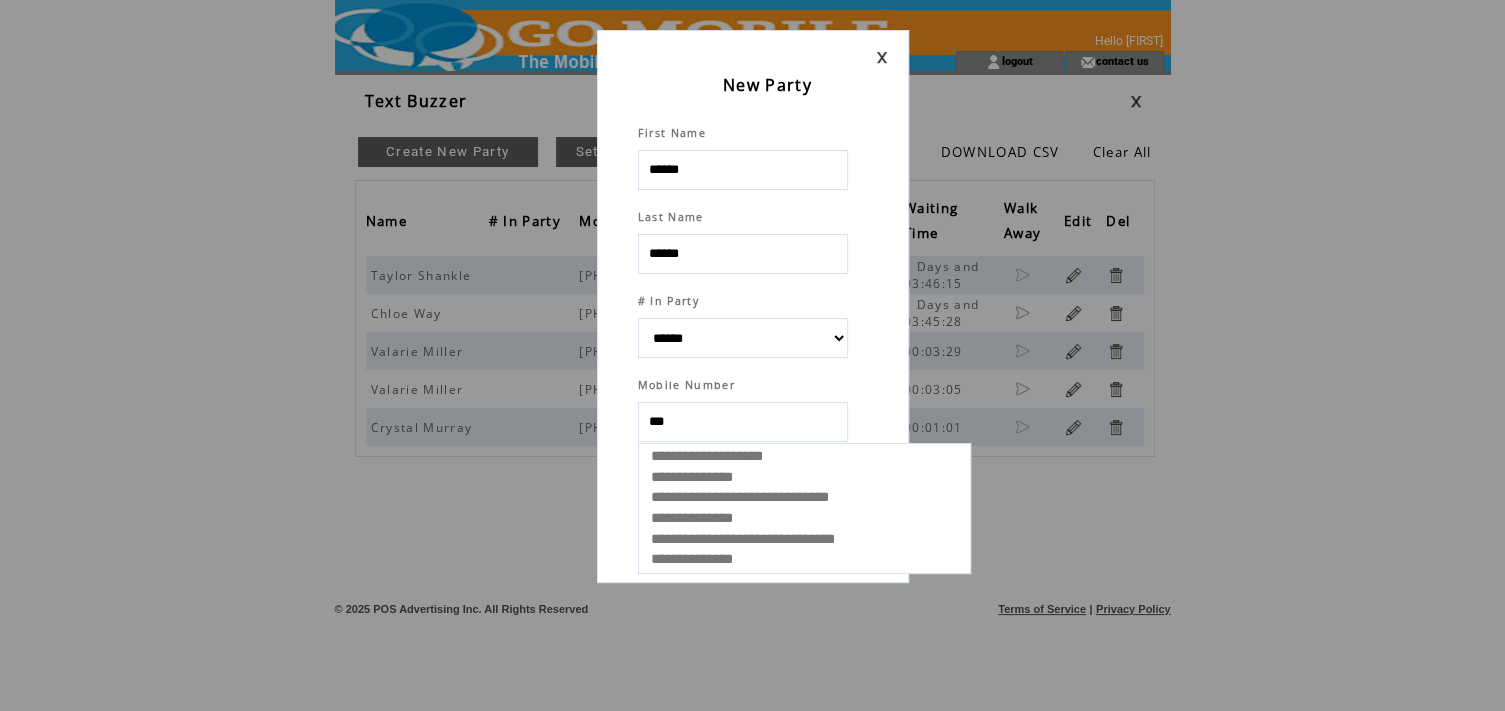 type on "****" 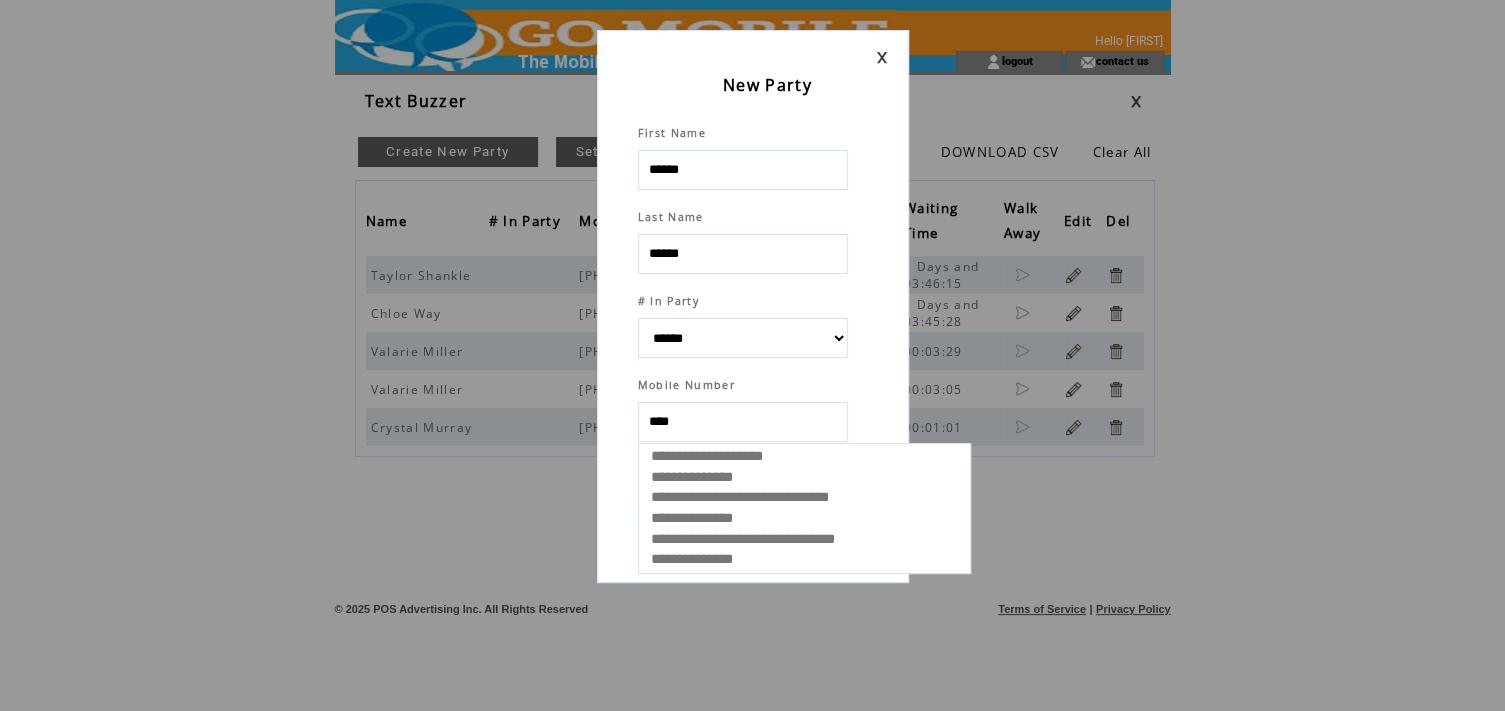 select 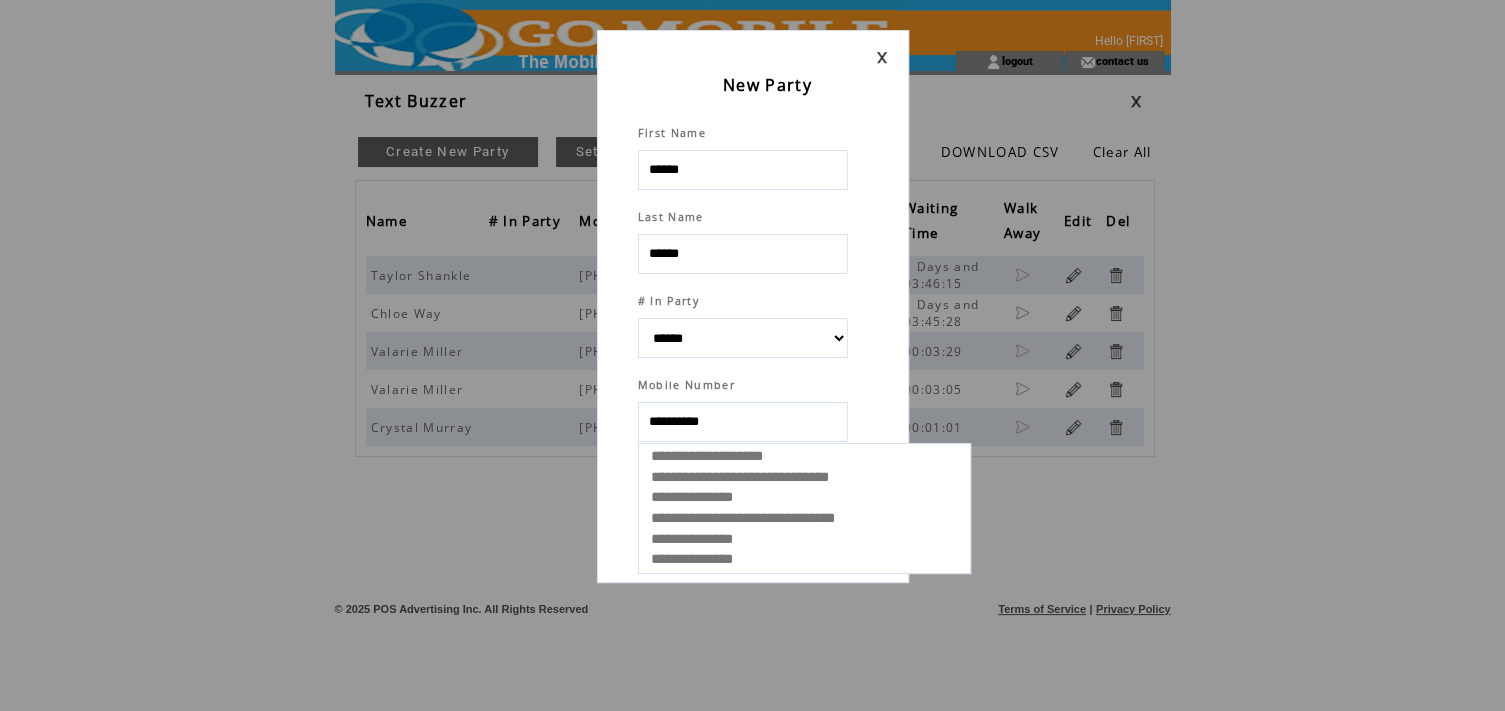 type on "**********" 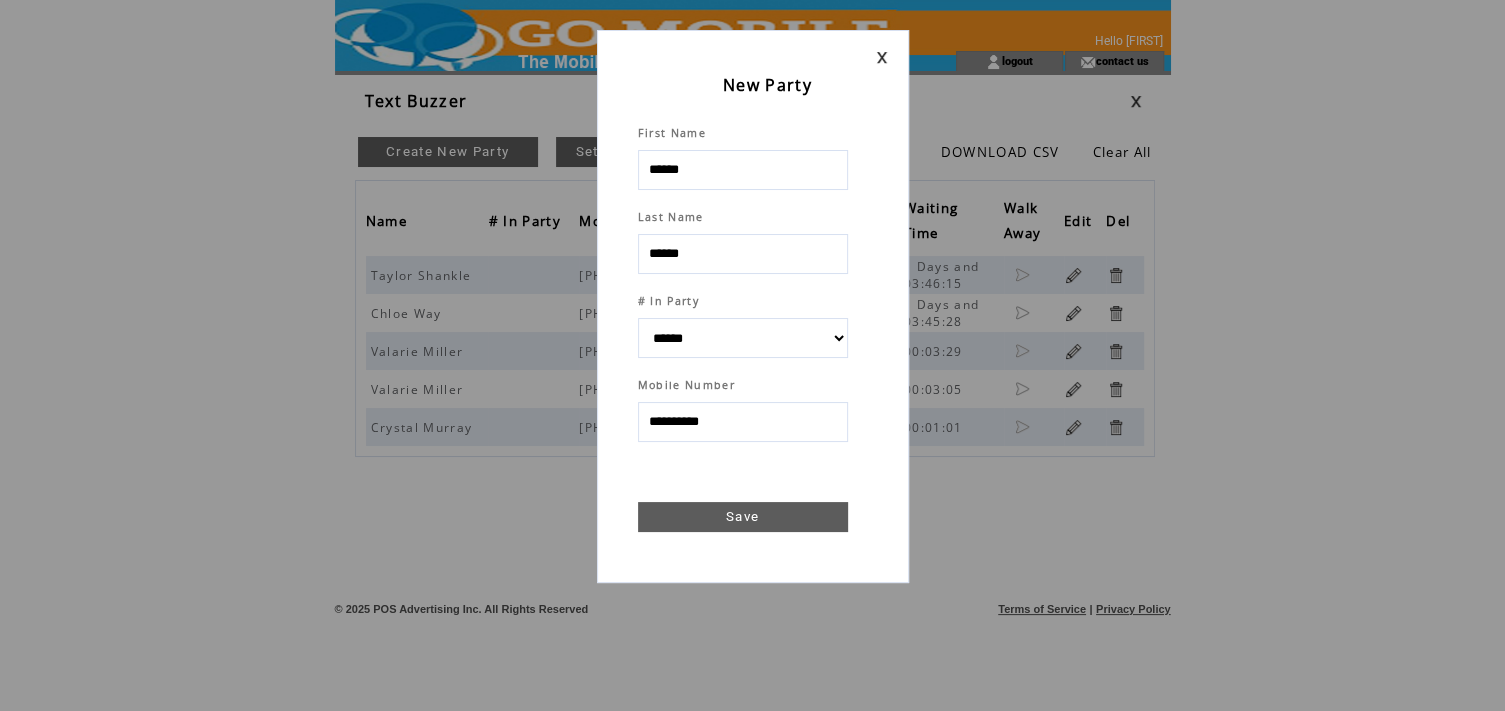 click on "Save" at bounding box center (743, 517) 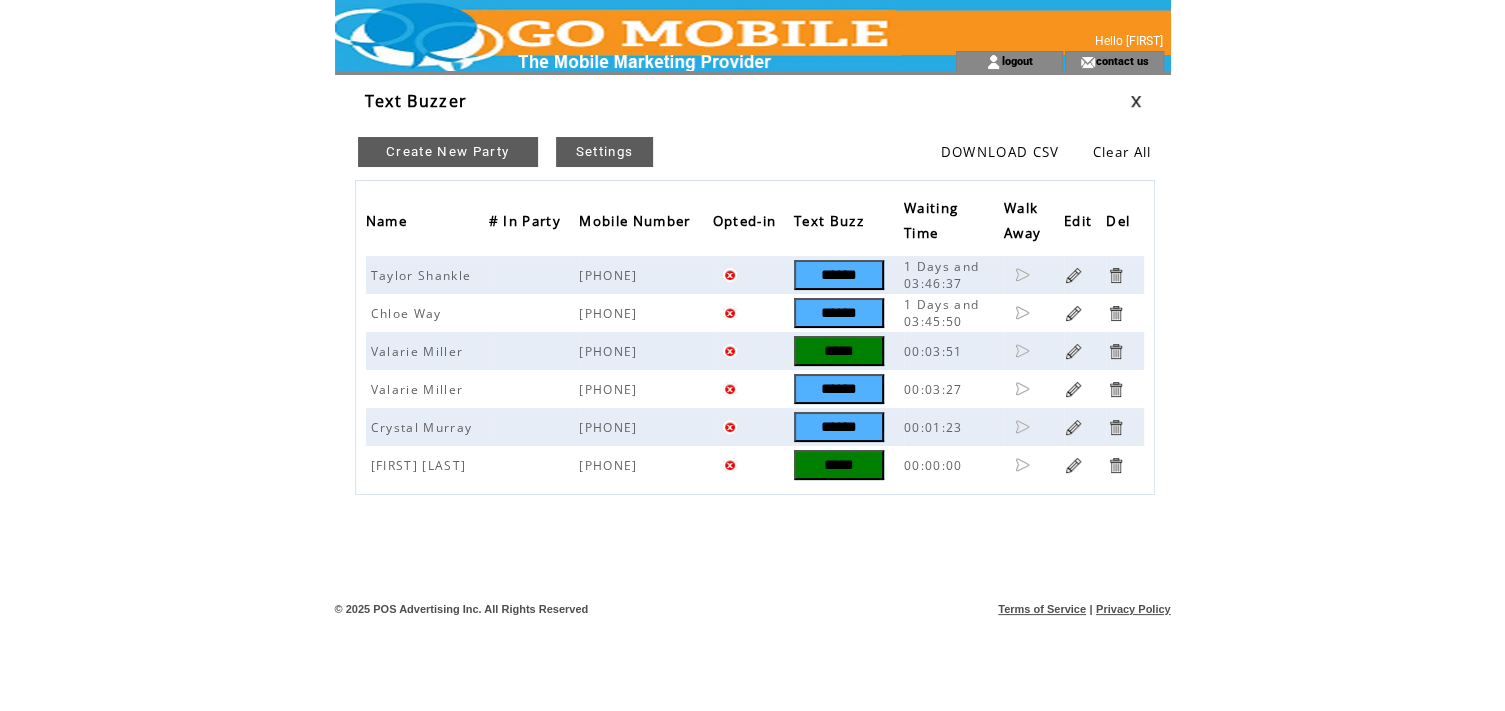 click on "*****" at bounding box center (839, 465) 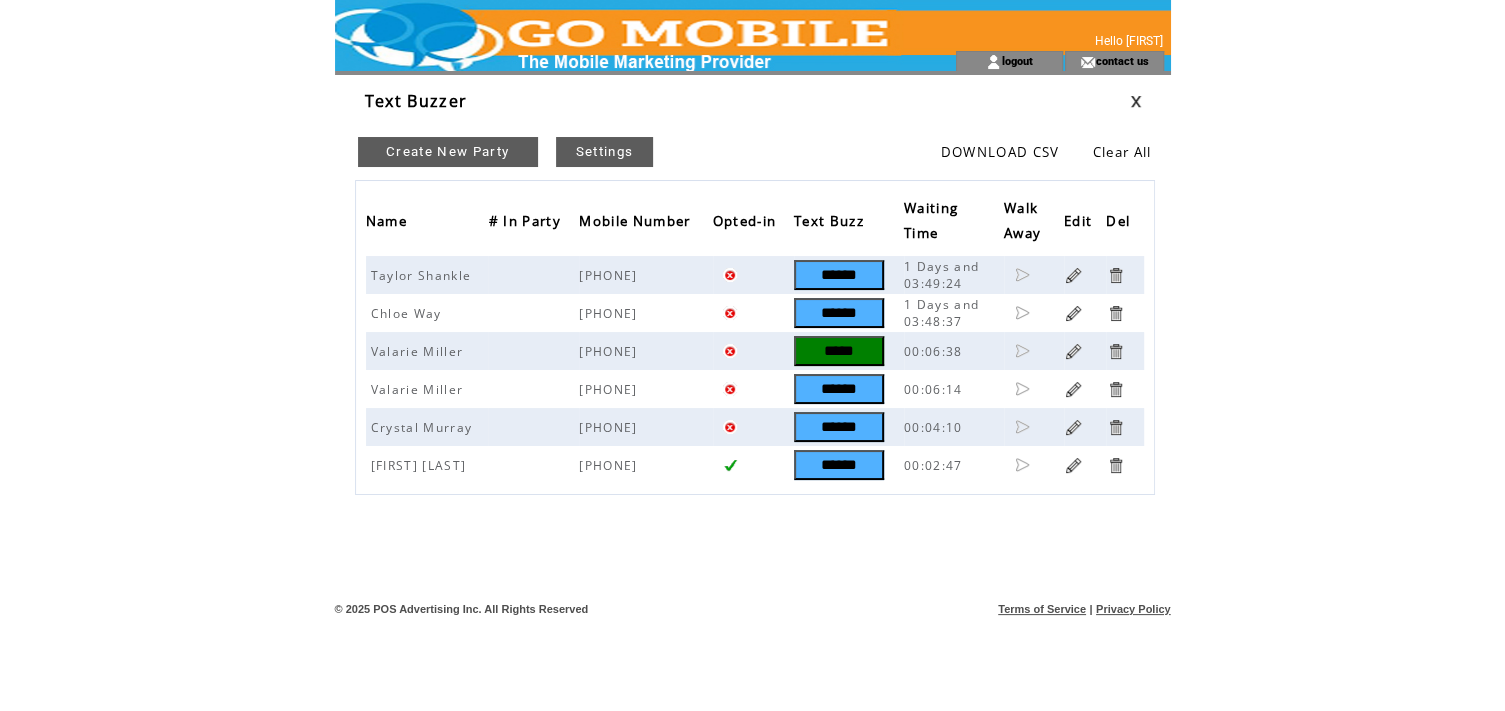 click on "Create New Party" at bounding box center (448, 152) 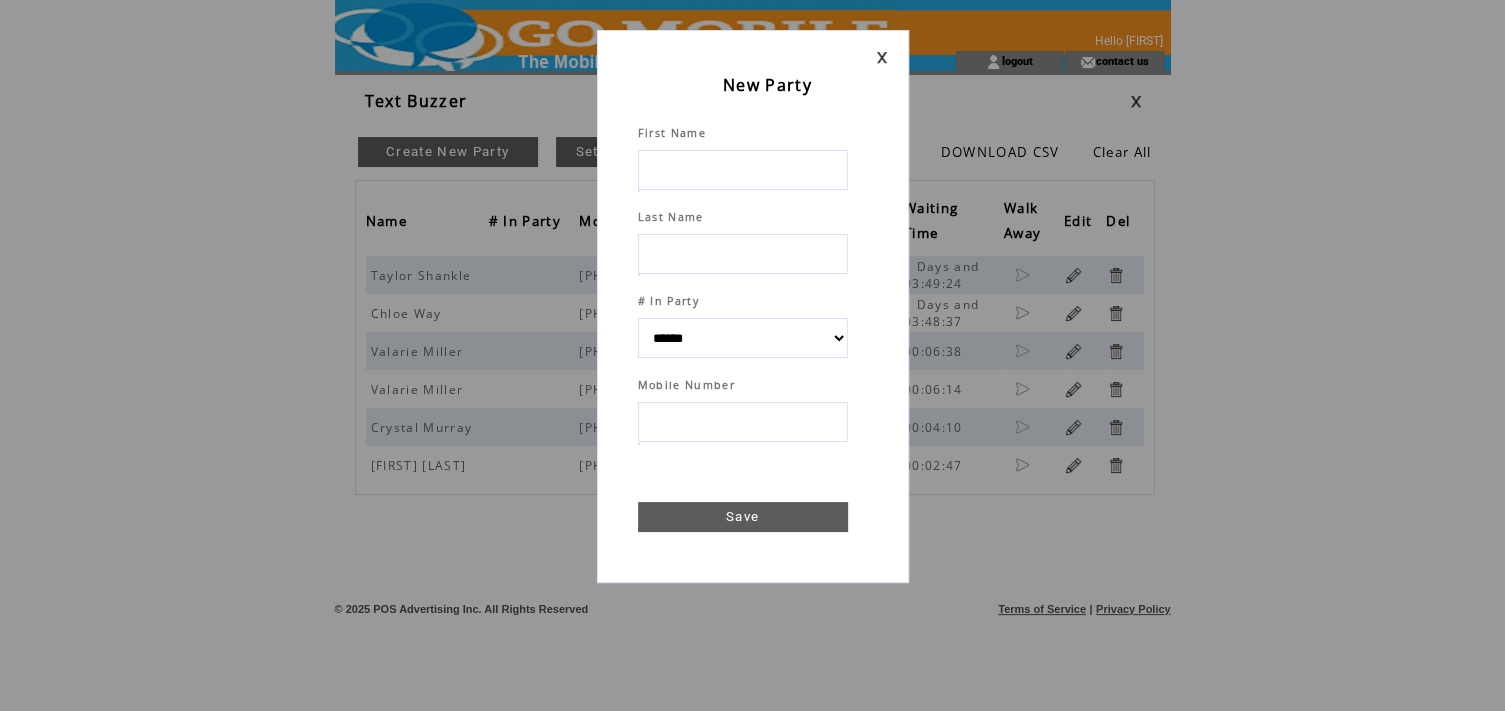 click at bounding box center [743, 170] 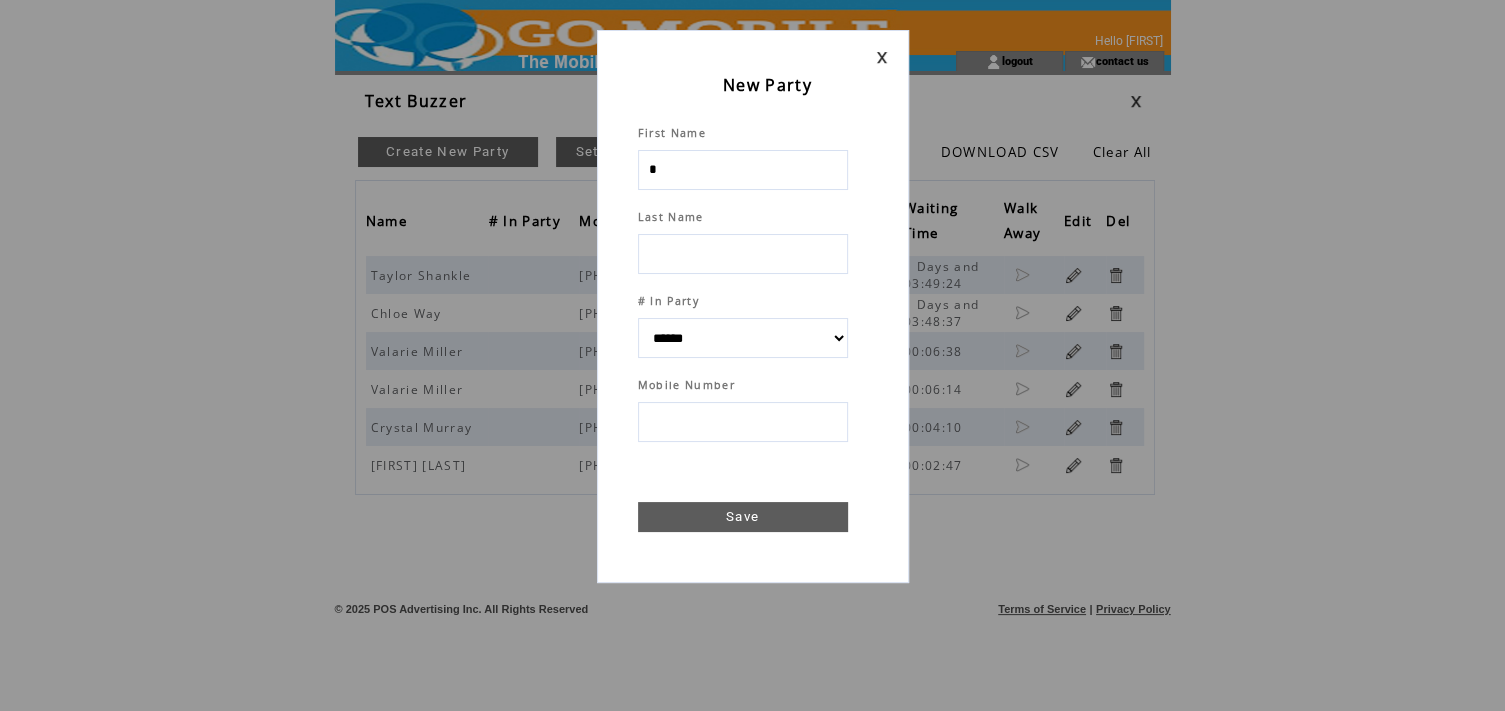 type on "**" 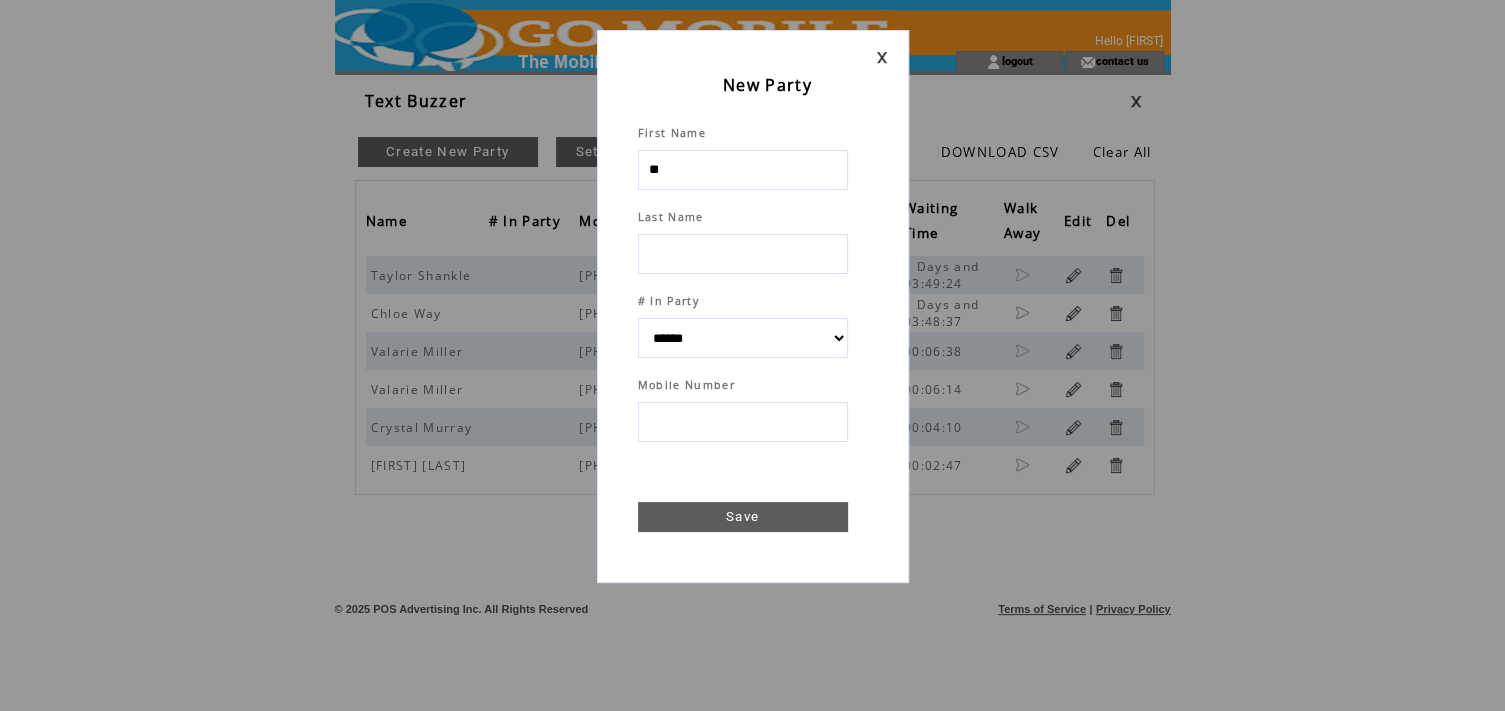 select 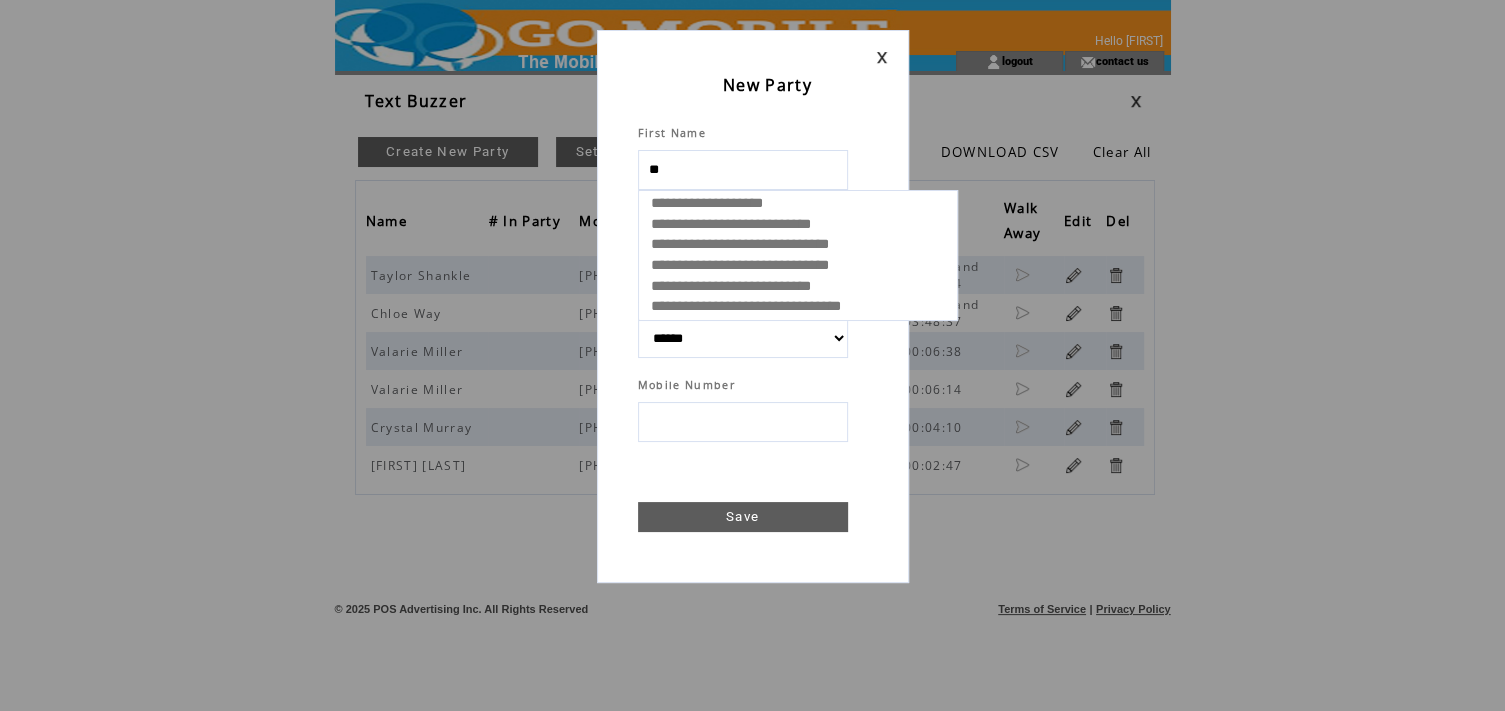type on "***" 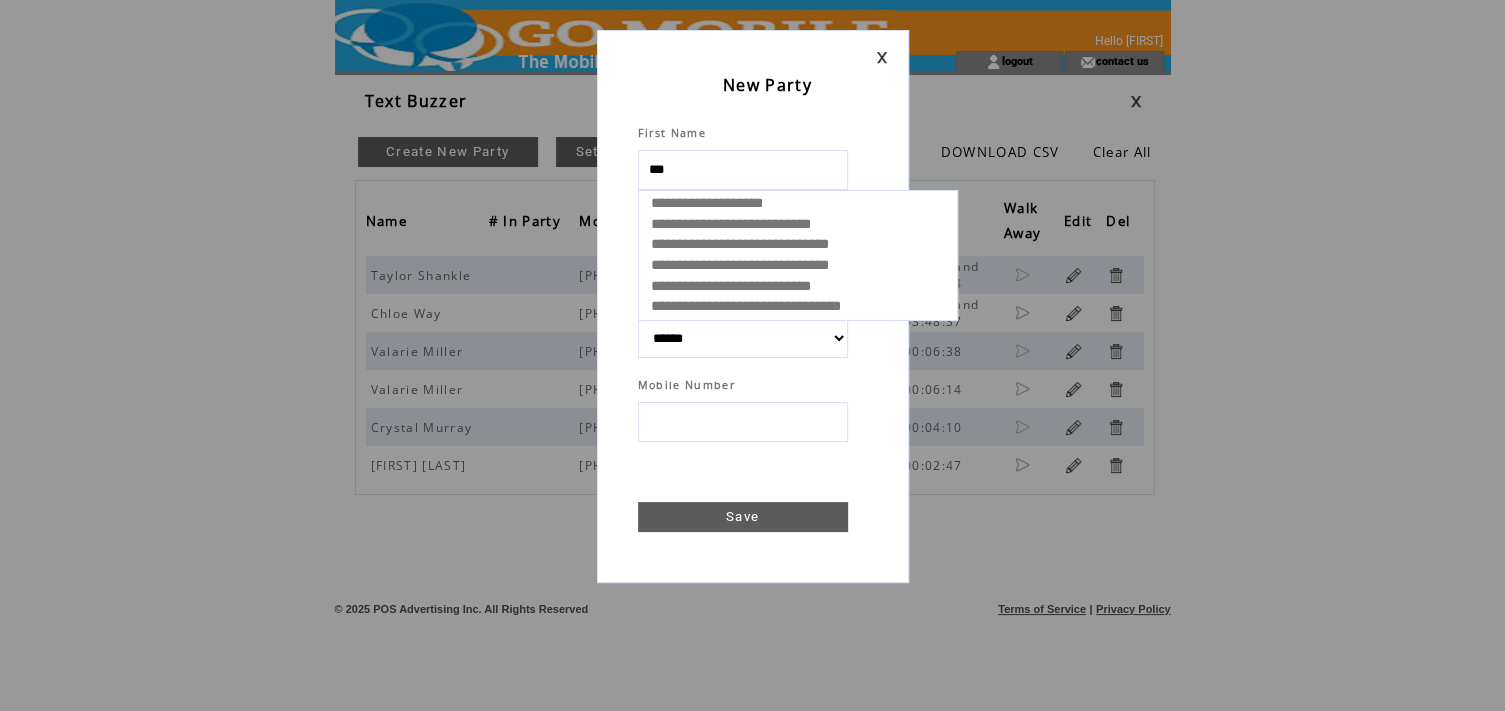 select 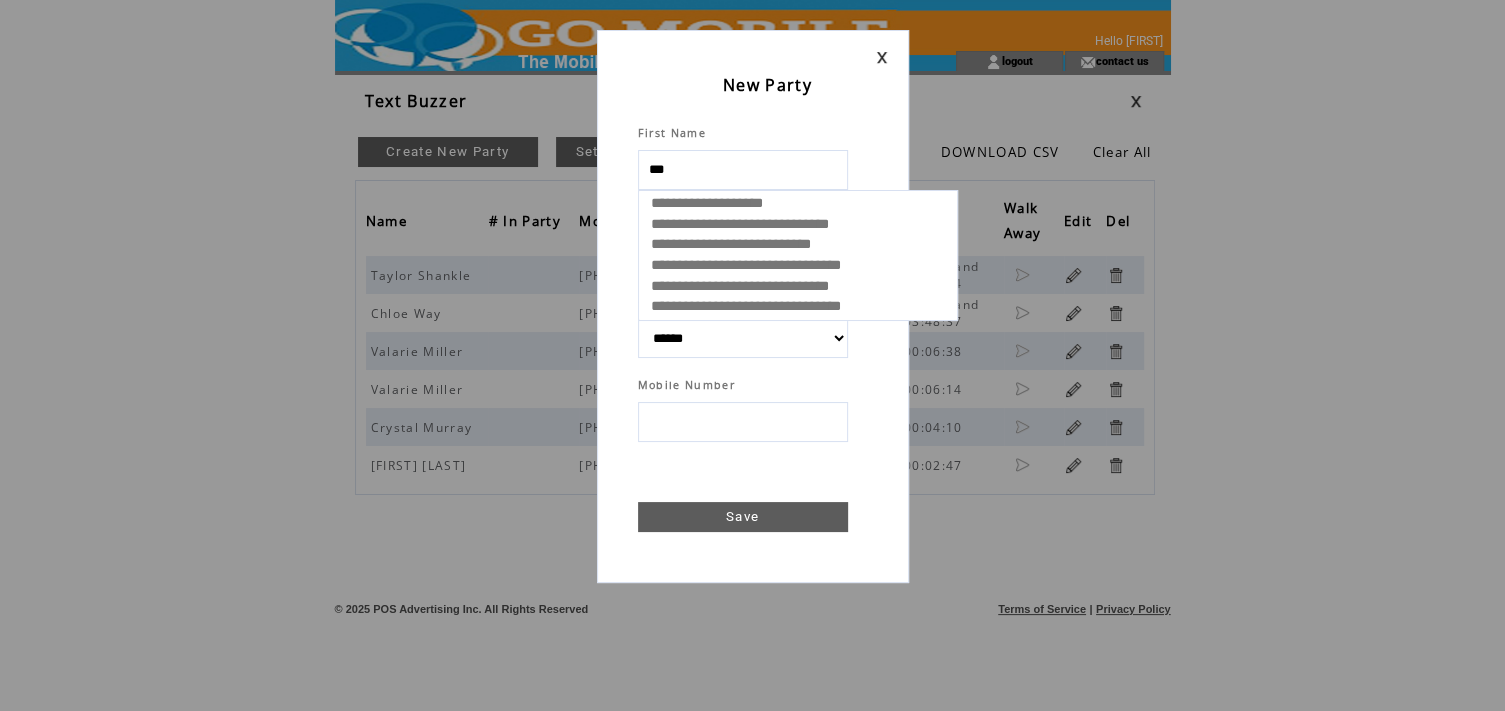 select 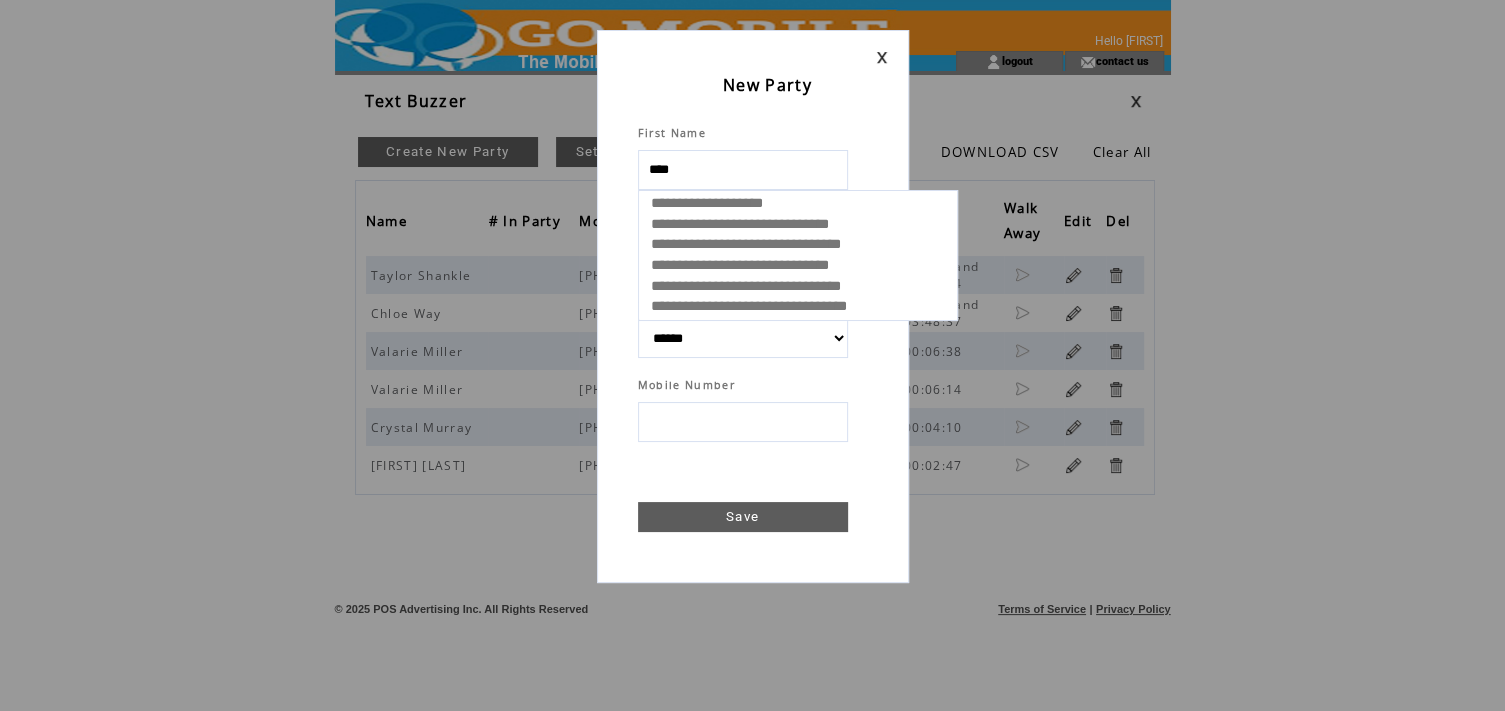 type on "*****" 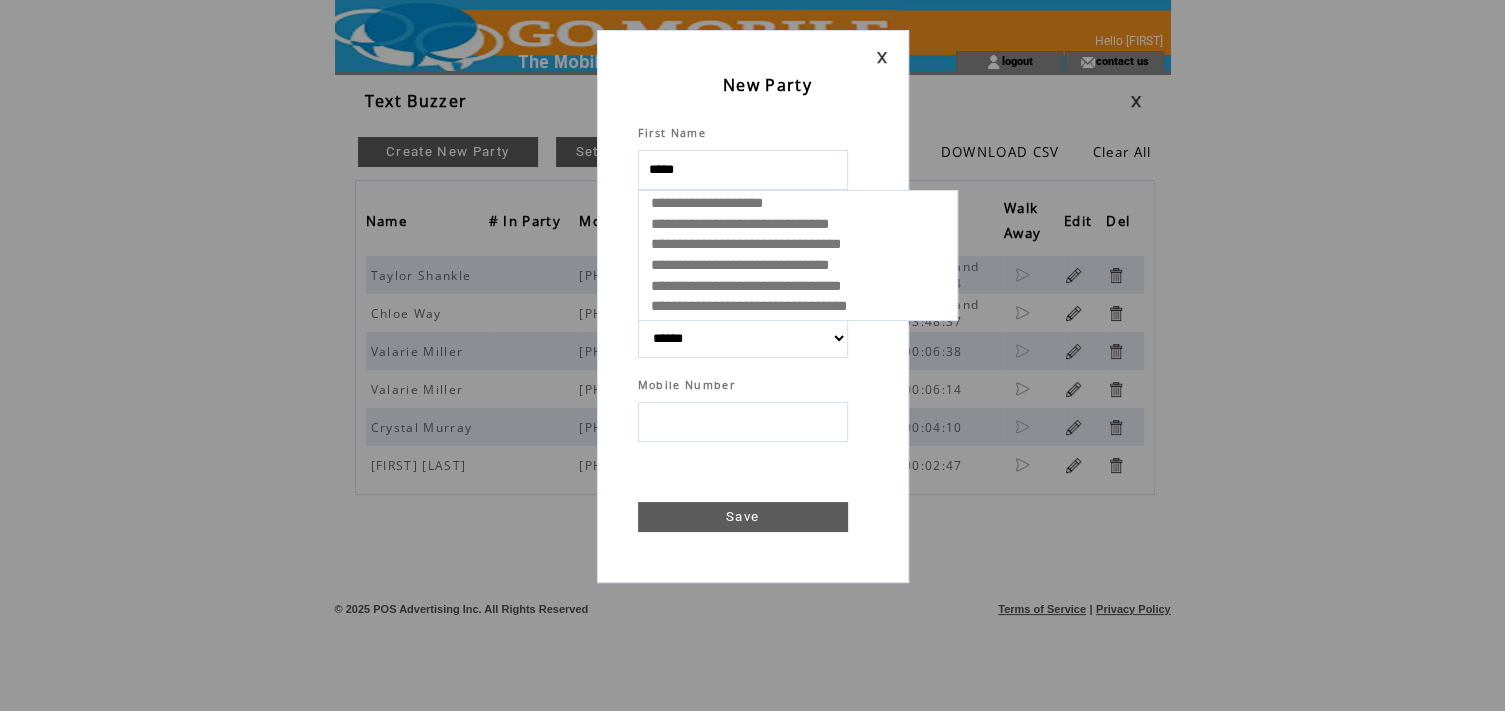 select 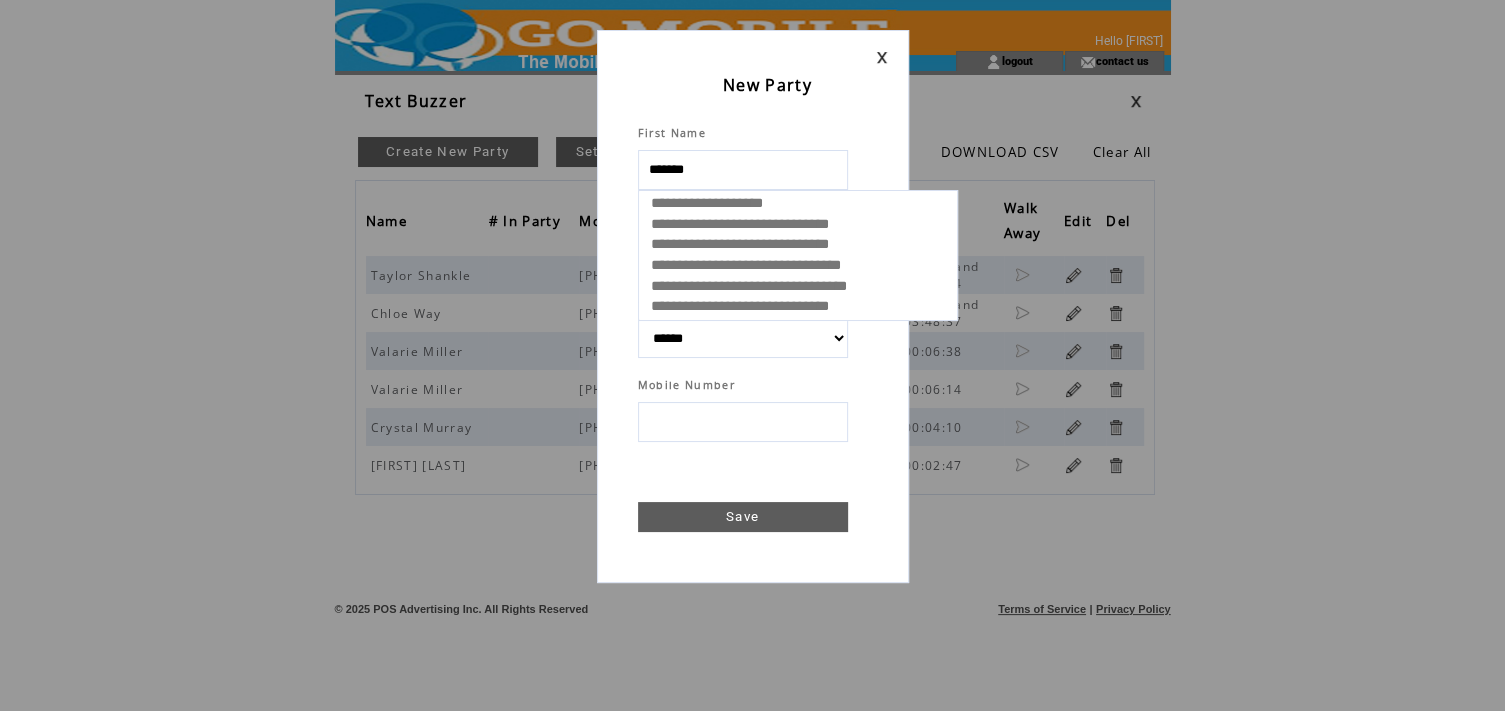 type on "********" 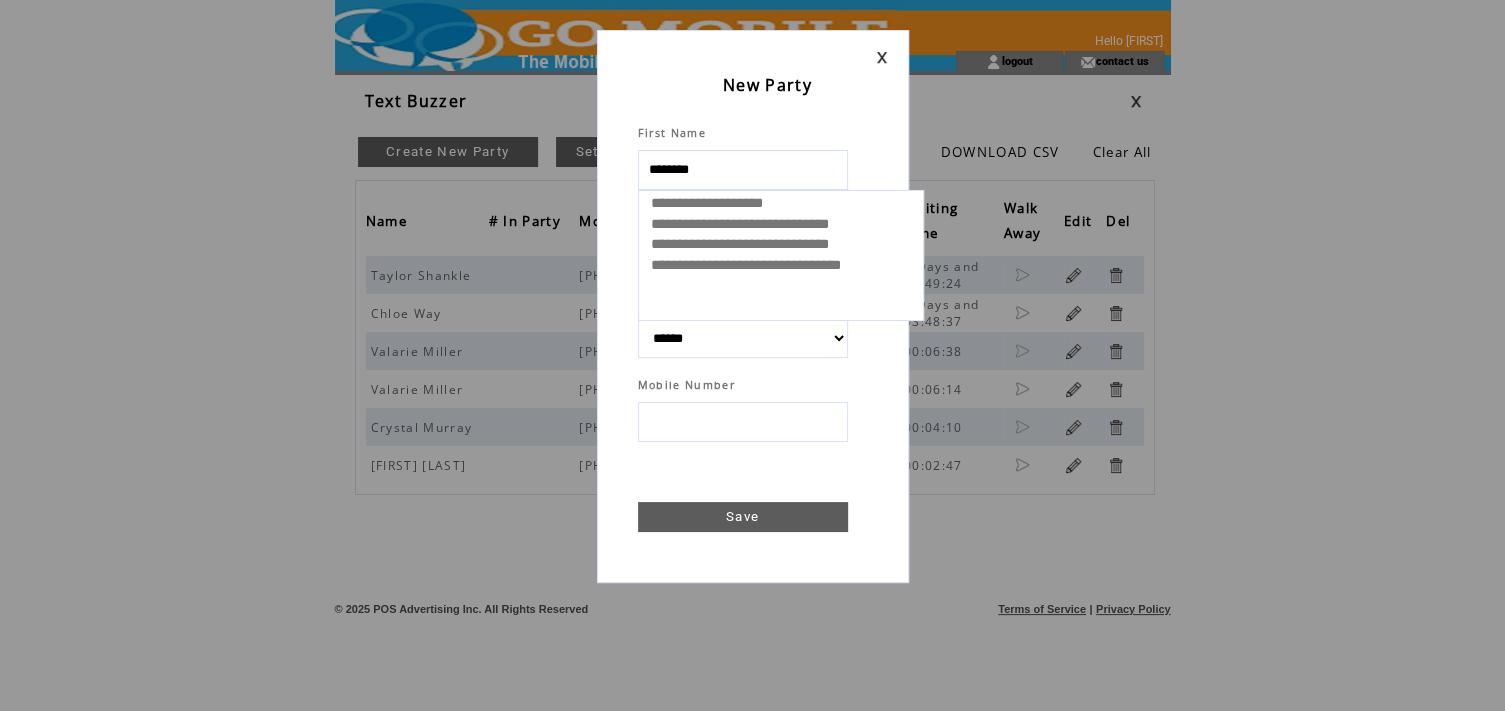 select 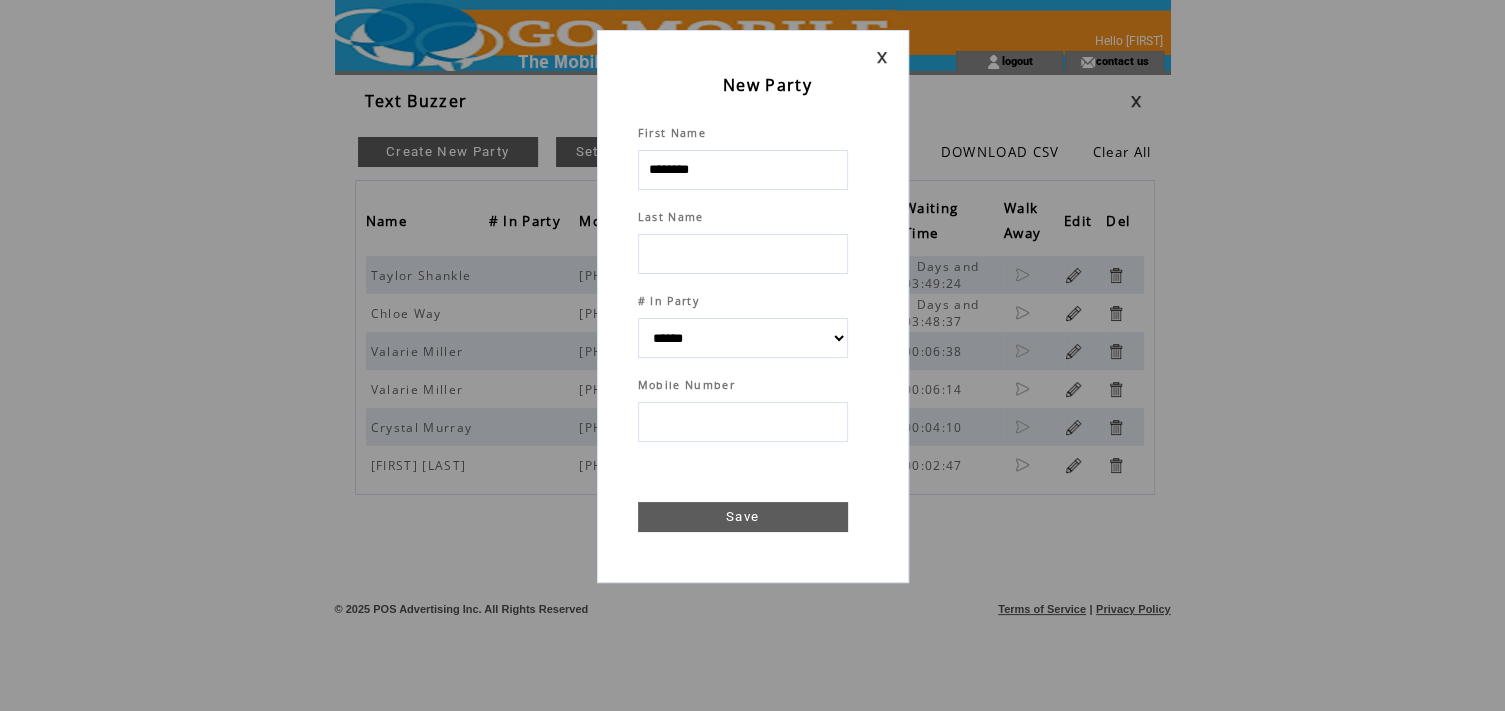 click at bounding box center (743, 254) 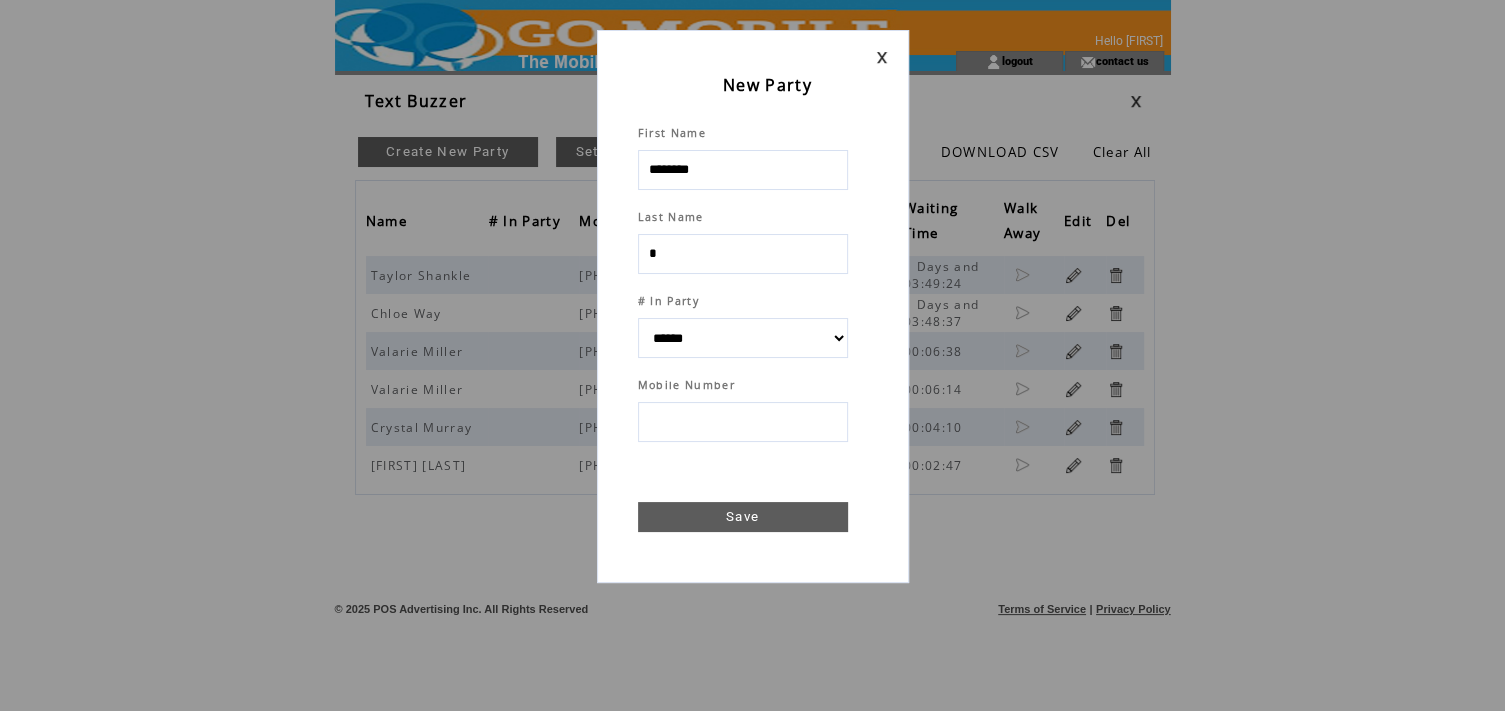 select 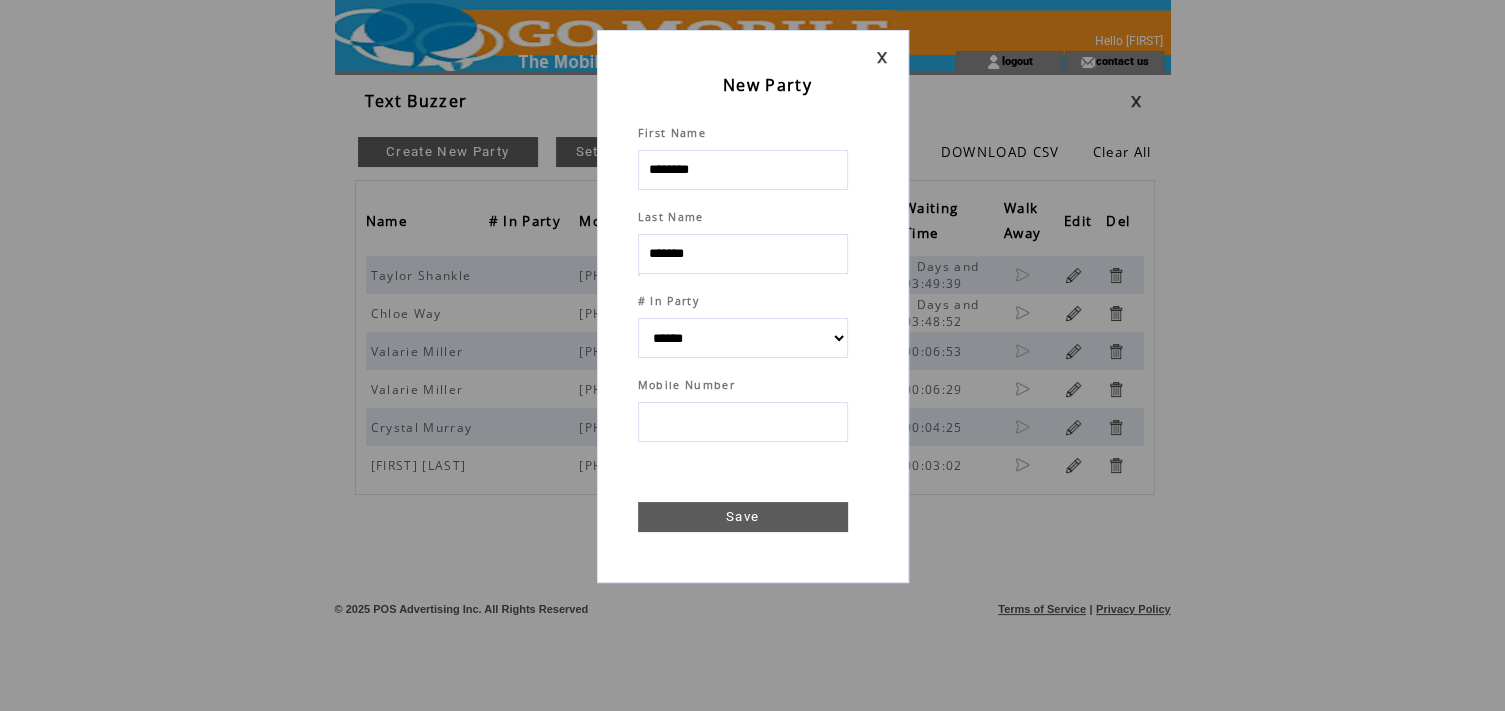 type on "*******" 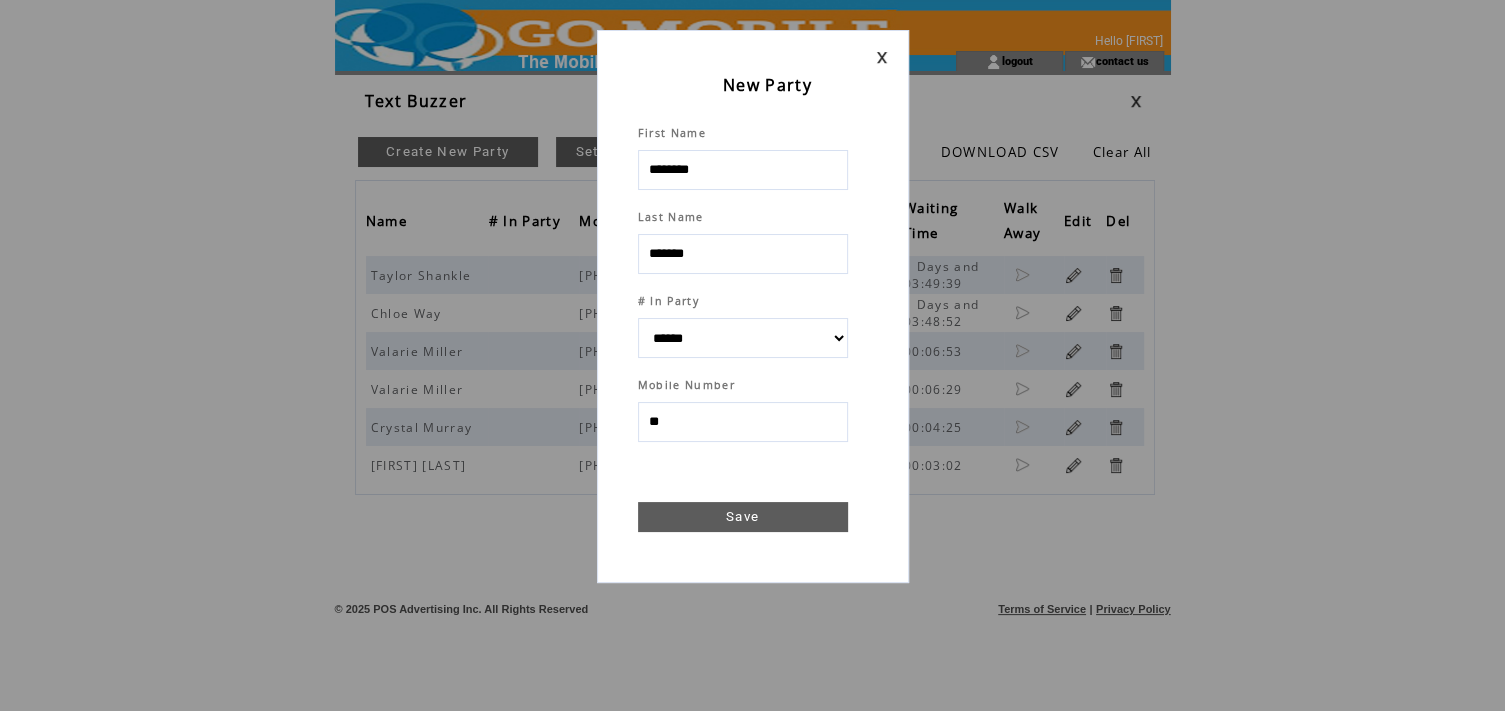 type on "***" 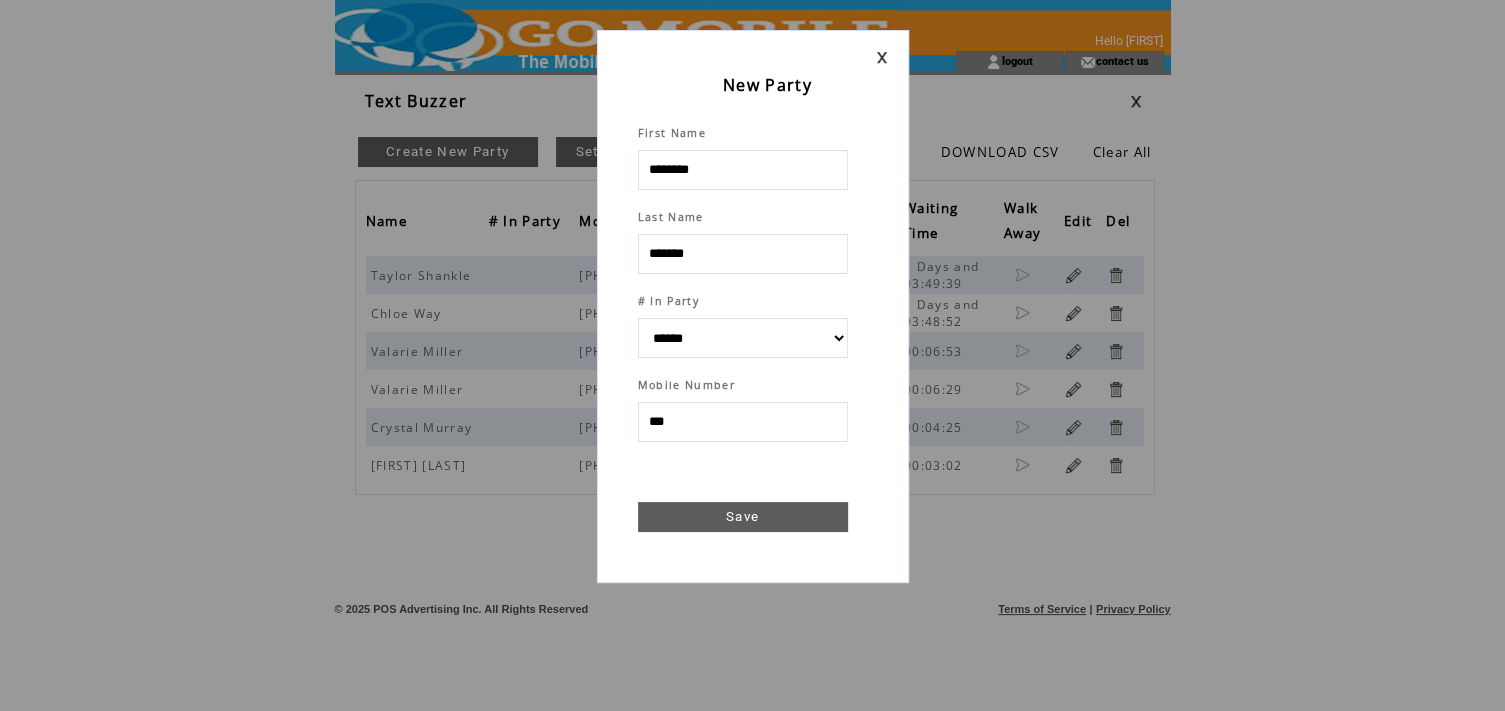 select 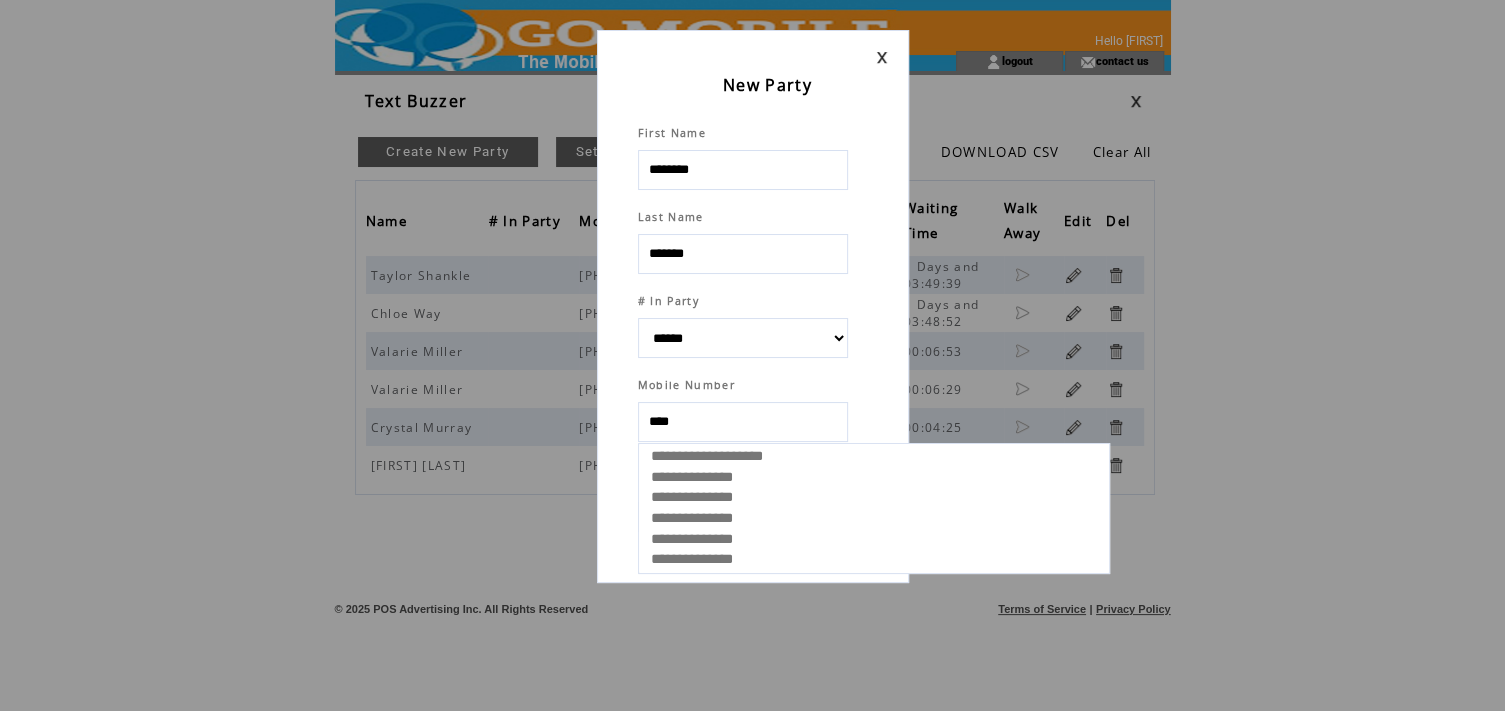 type on "*****" 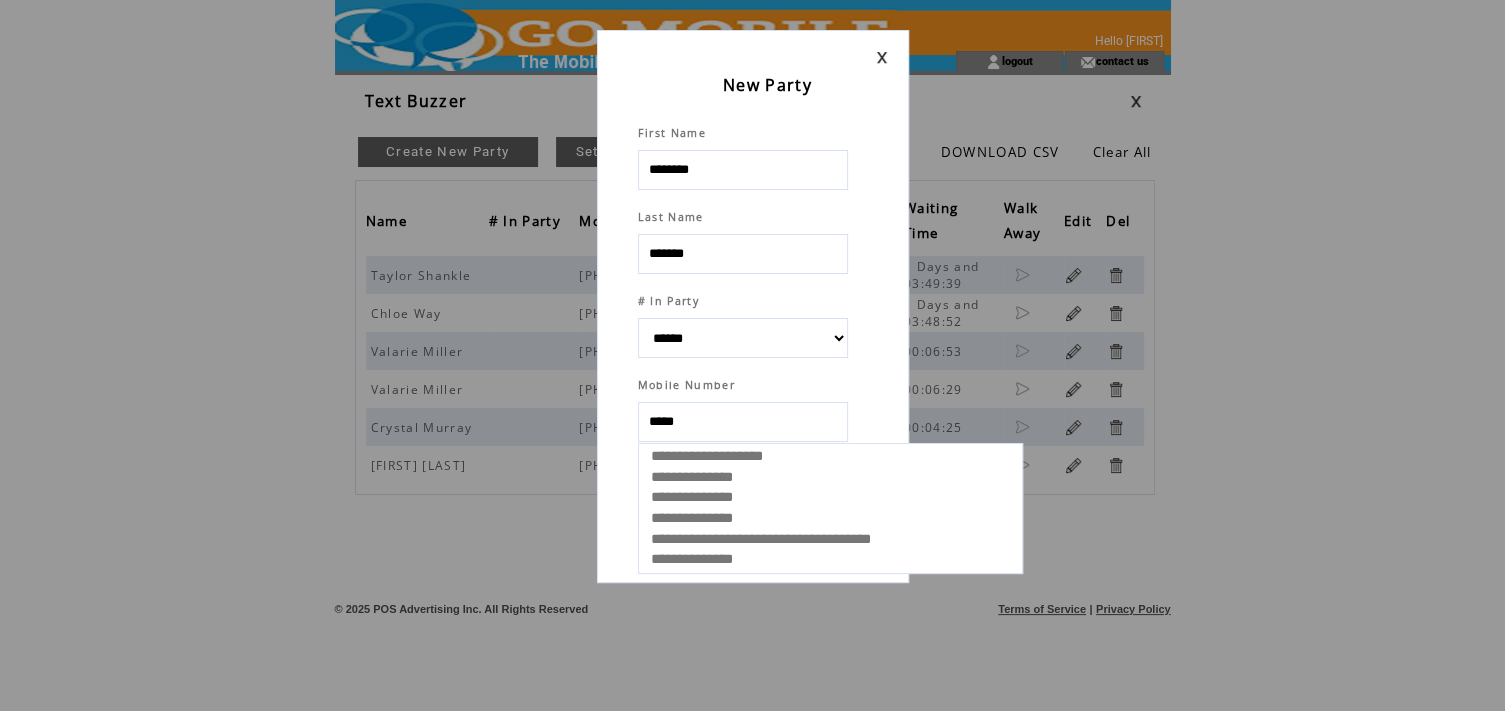 type on "******" 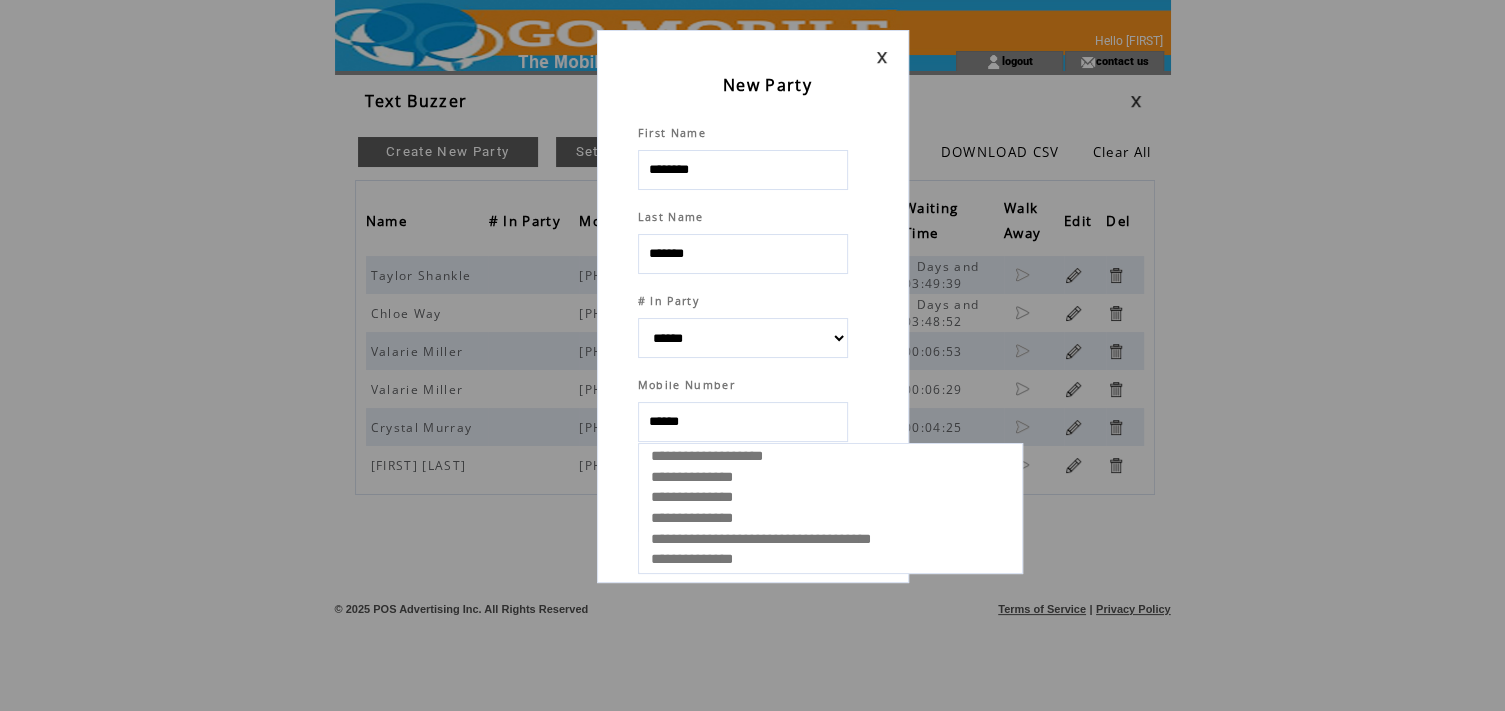 select 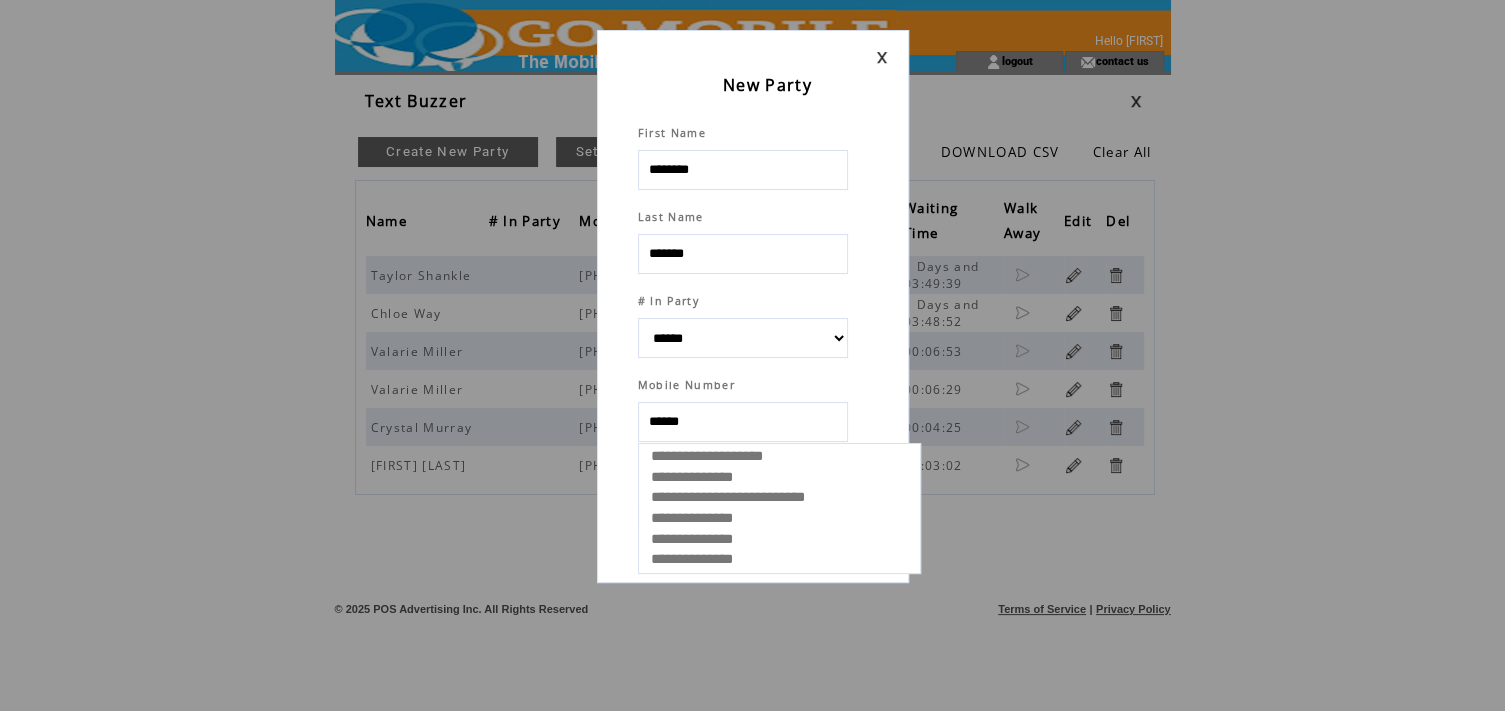 select 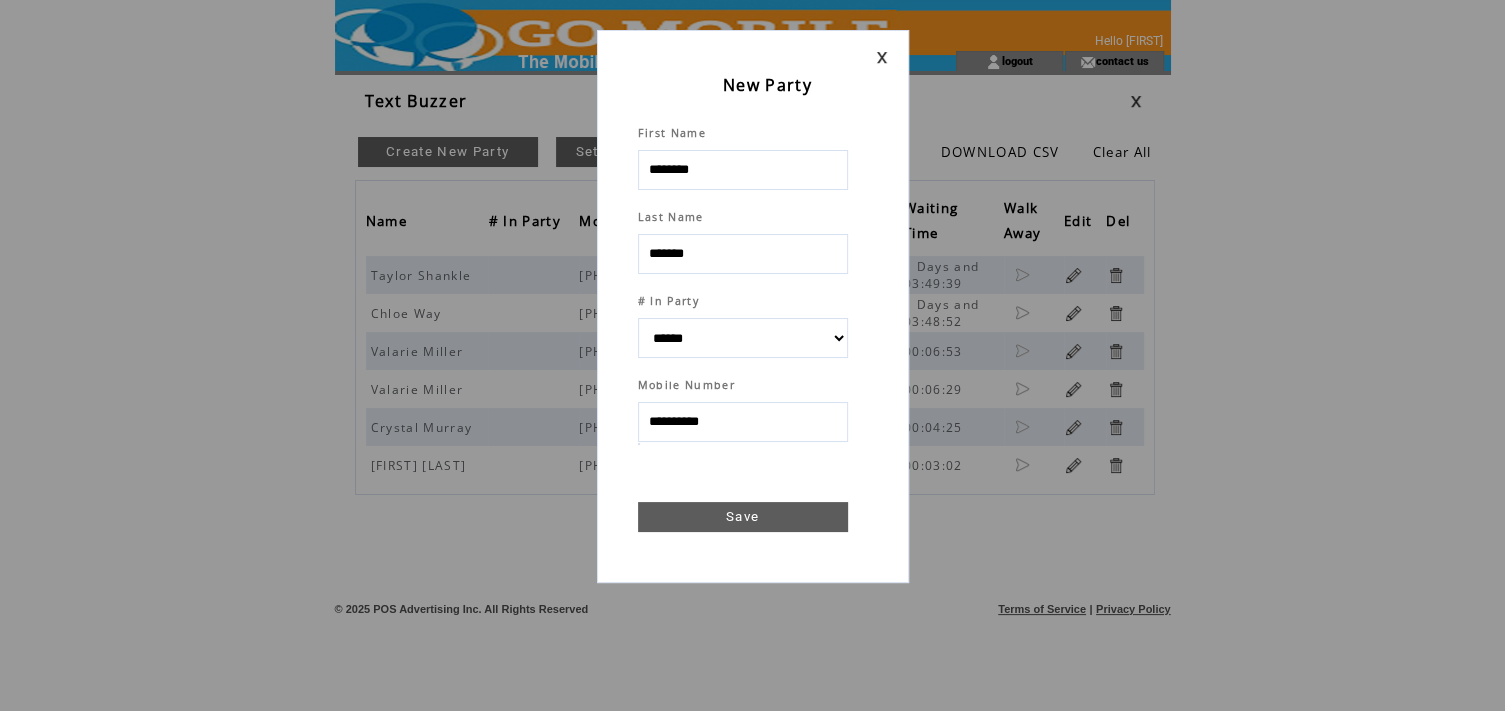 type on "**********" 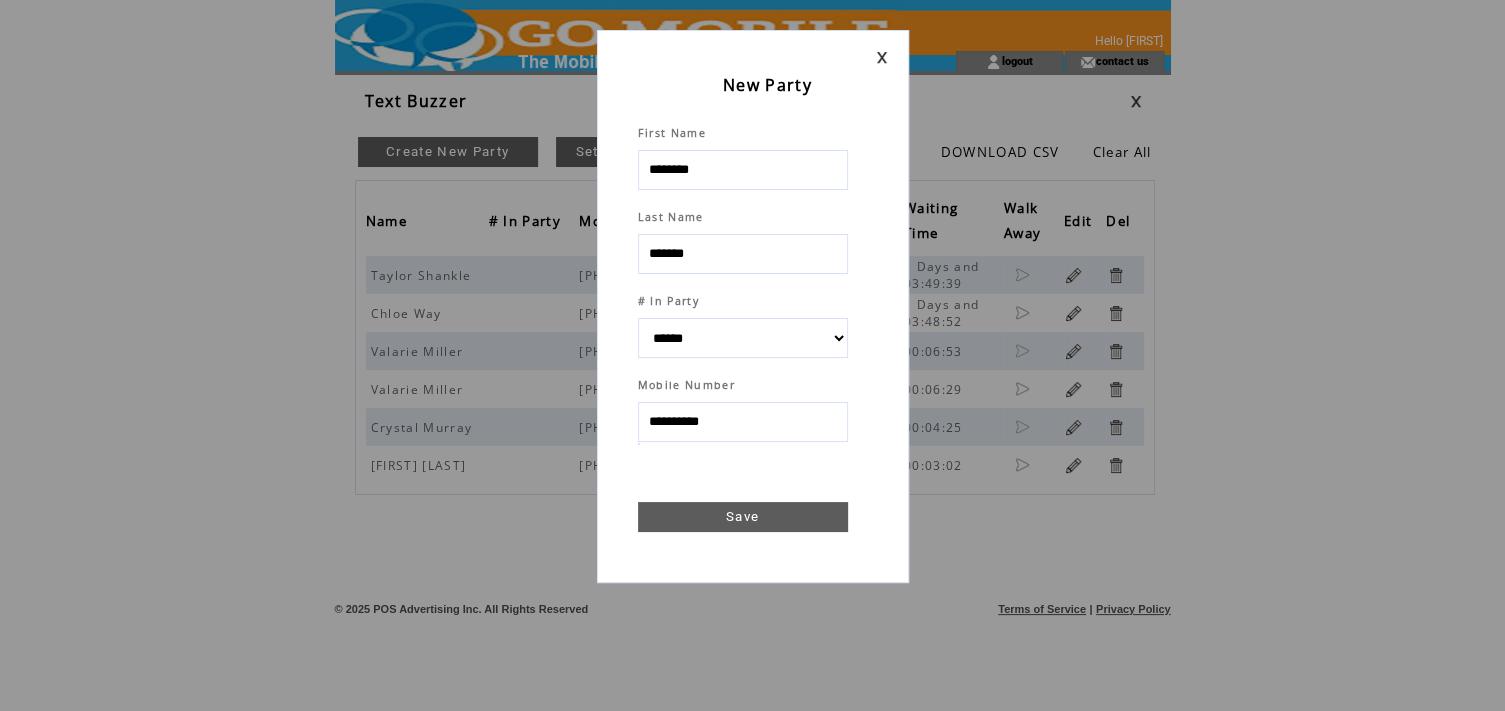 click on "Save" at bounding box center [743, 517] 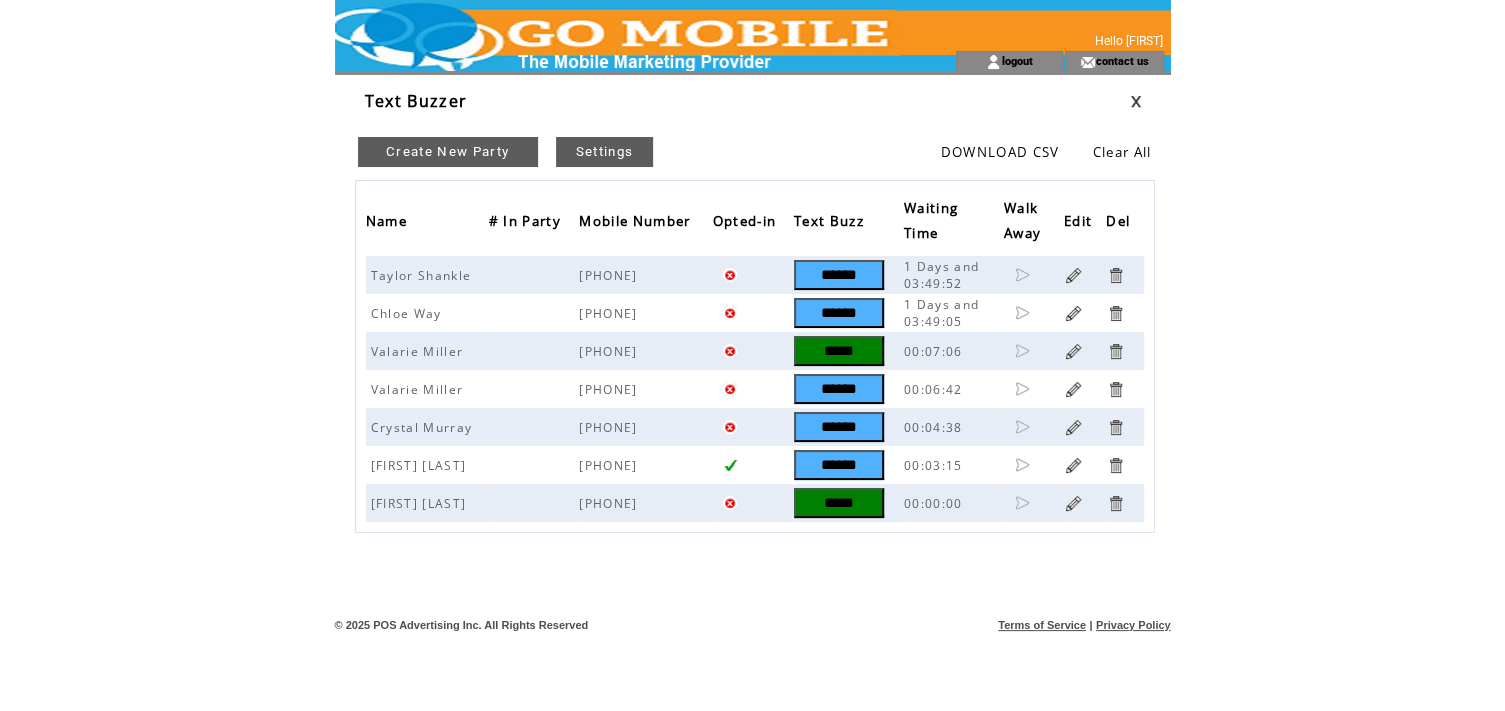 click on "*****" at bounding box center [839, 503] 